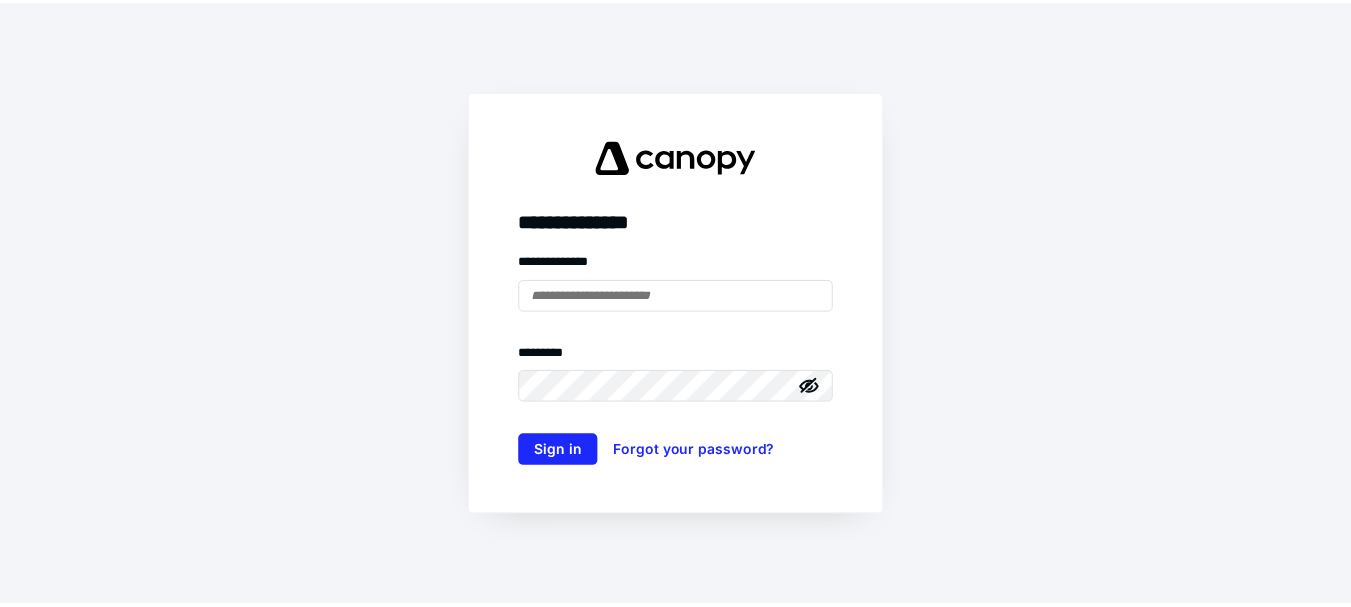scroll, scrollTop: 0, scrollLeft: 0, axis: both 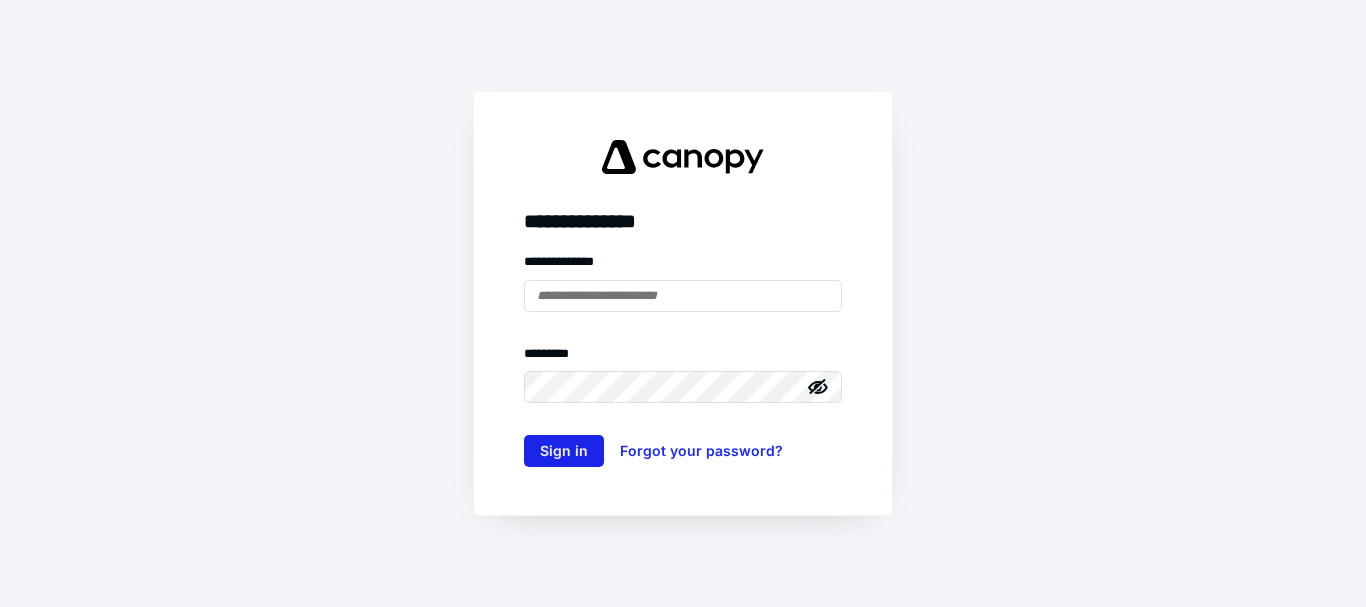 type on "**********" 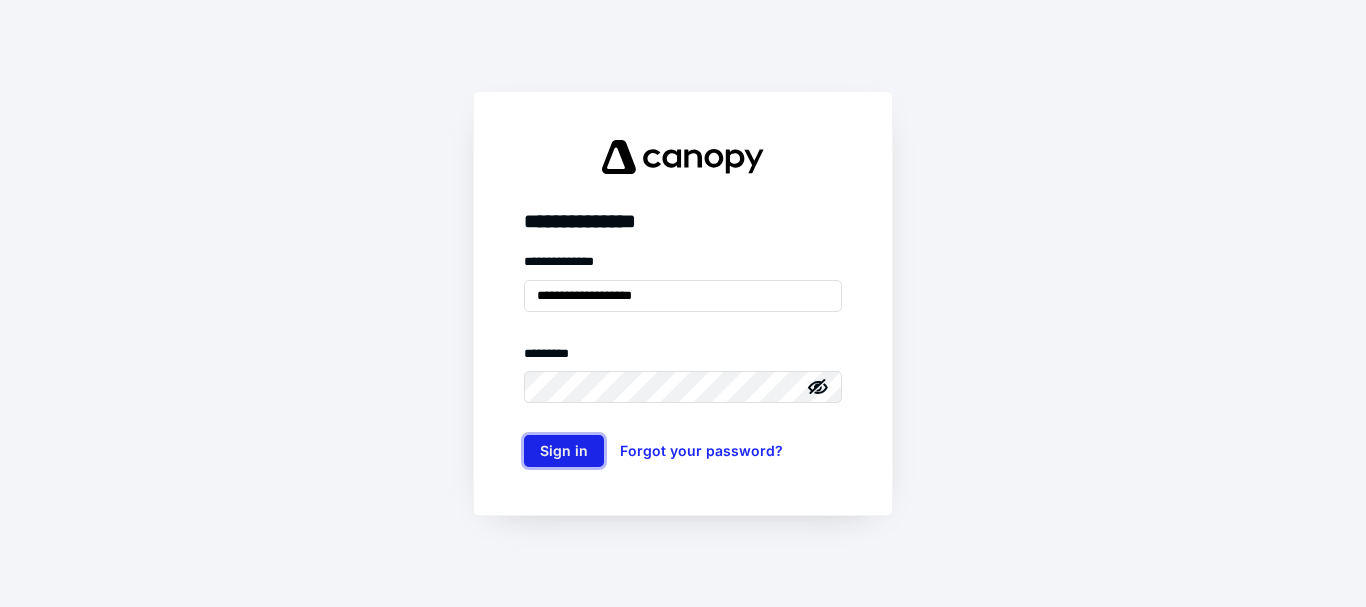 click on "Sign in" at bounding box center (564, 451) 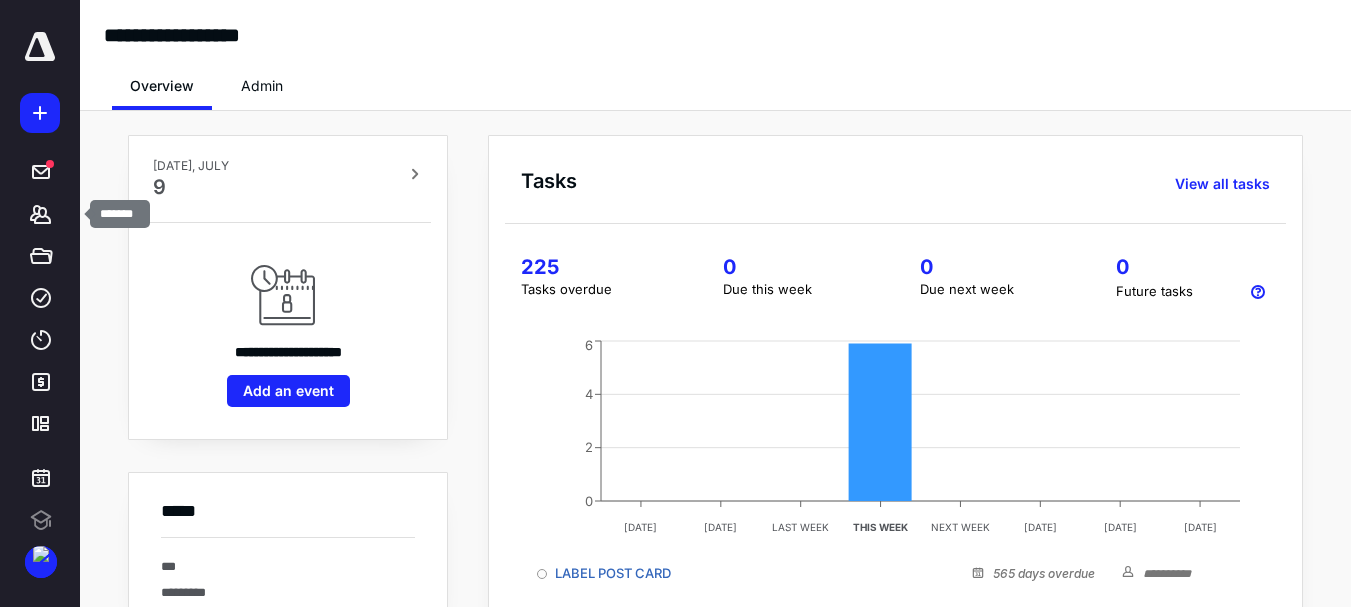 scroll, scrollTop: 0, scrollLeft: 0, axis: both 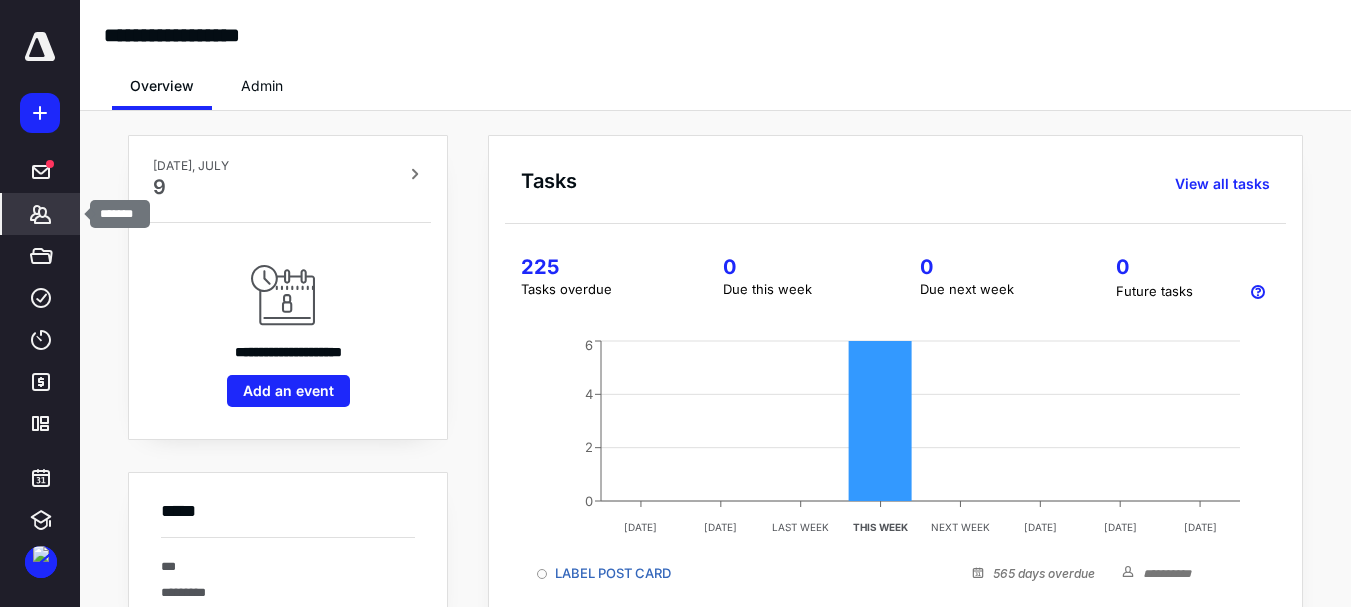 click 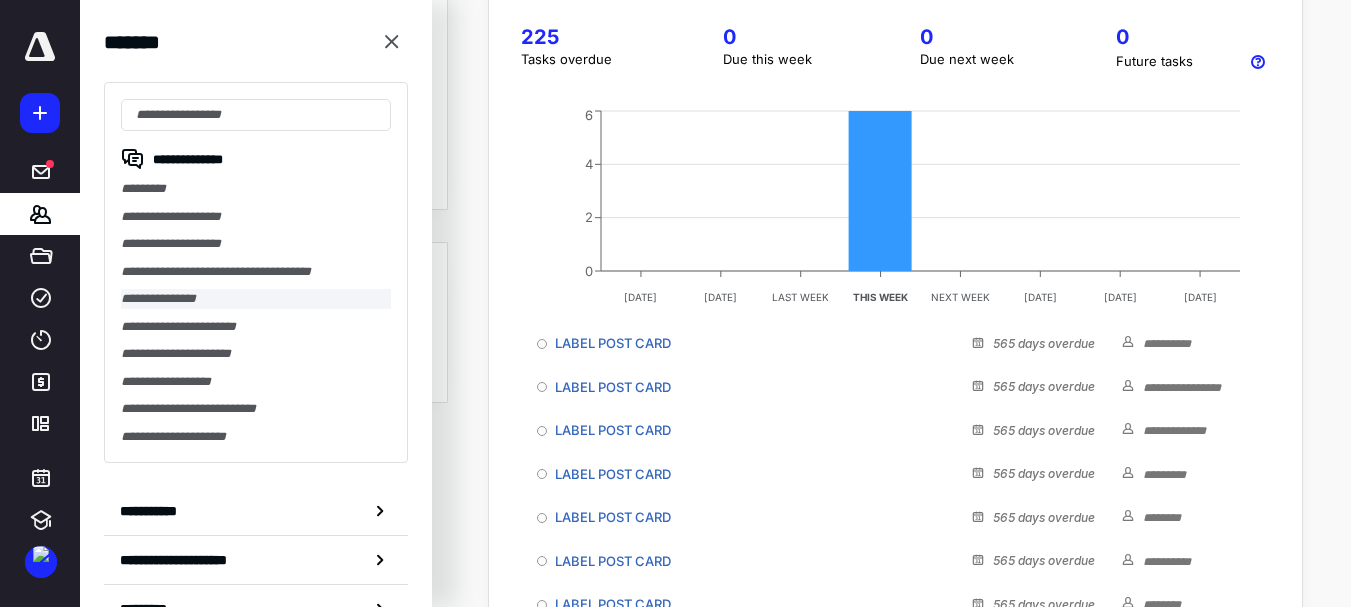 scroll, scrollTop: 300, scrollLeft: 0, axis: vertical 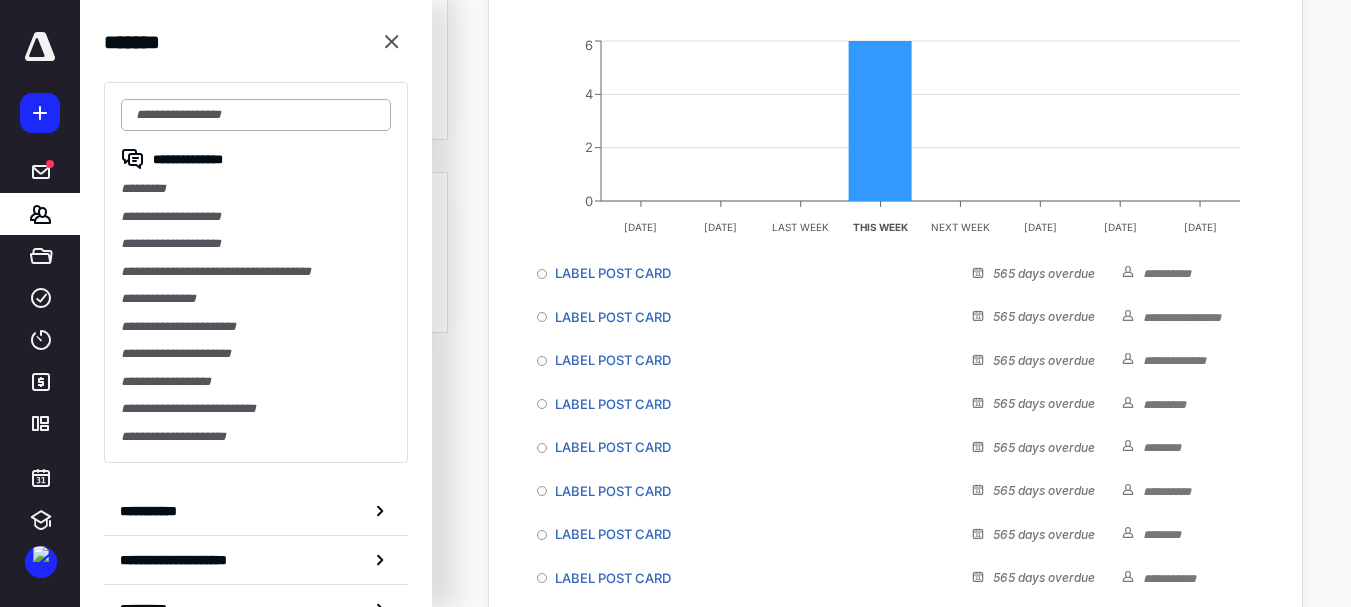 click at bounding box center (256, 115) 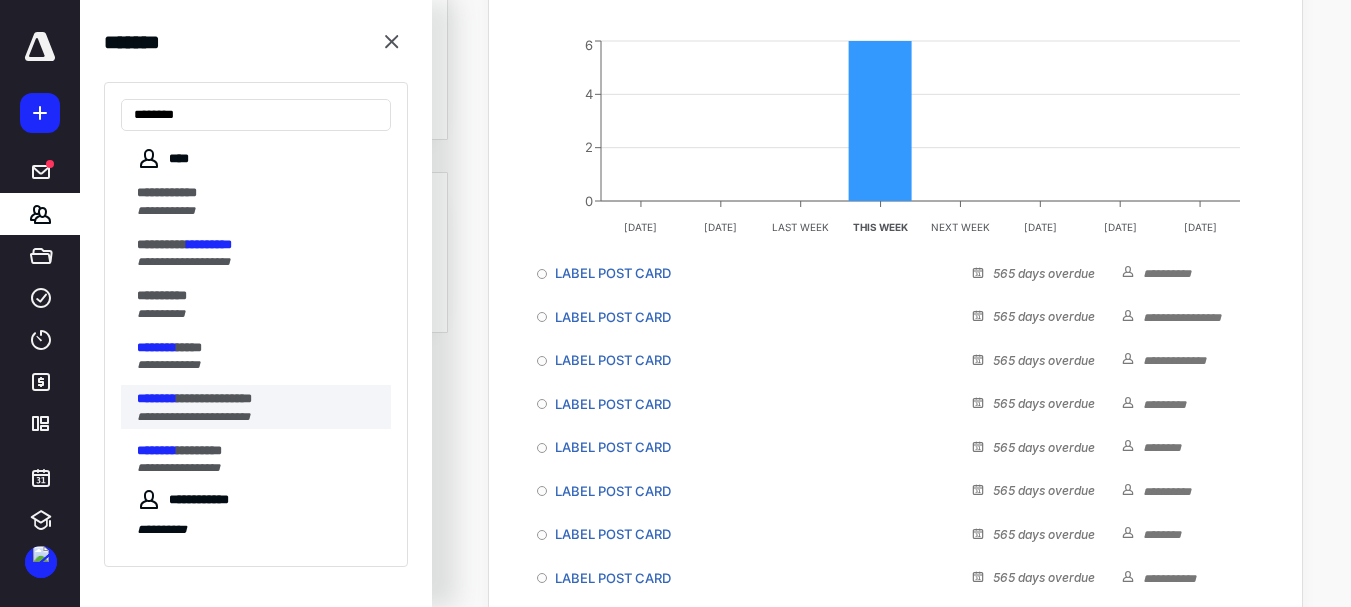 type on "********" 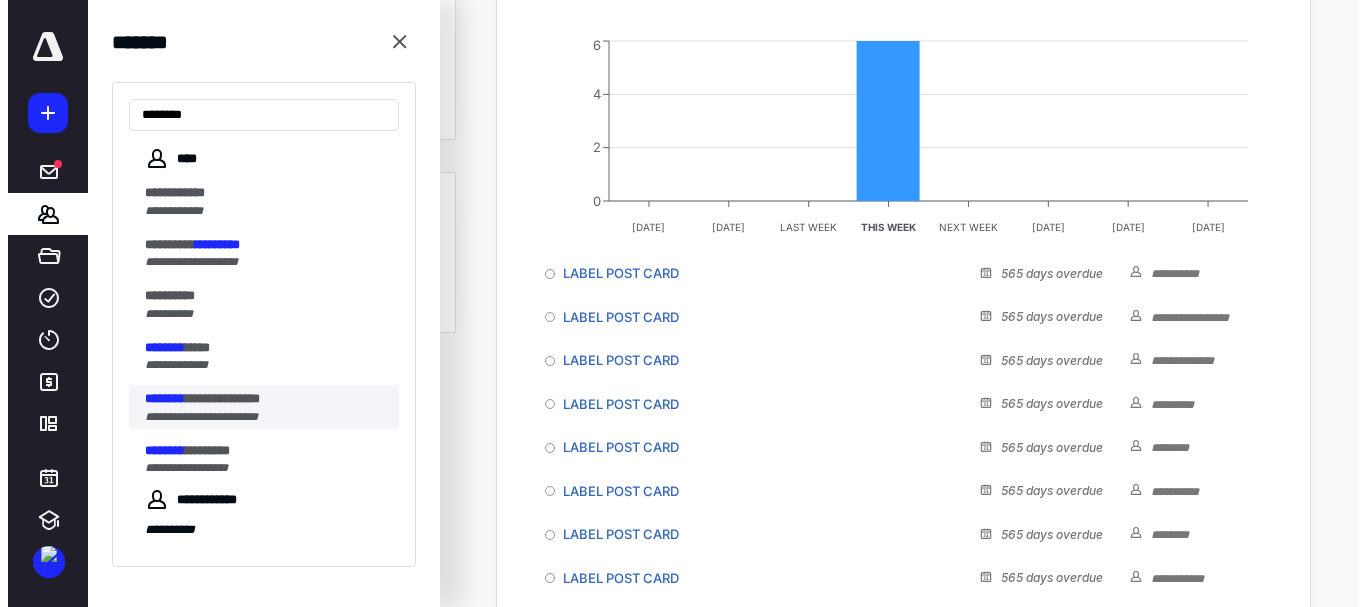 scroll, scrollTop: 0, scrollLeft: 0, axis: both 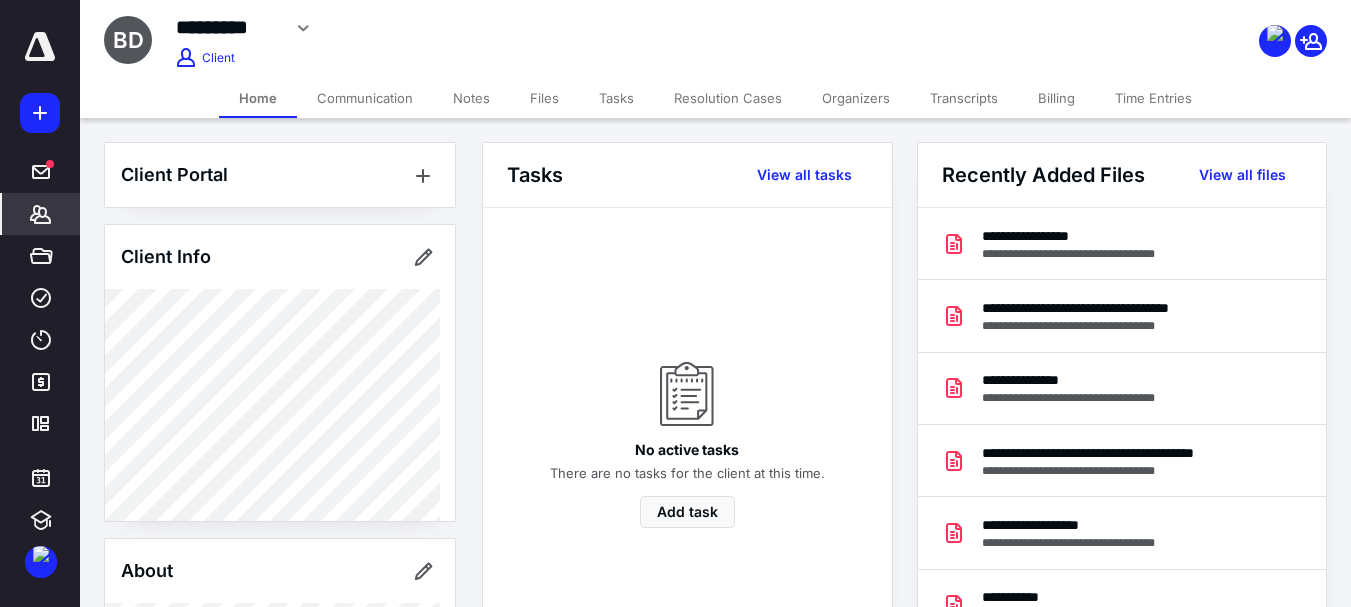 click on "Files" at bounding box center (544, 98) 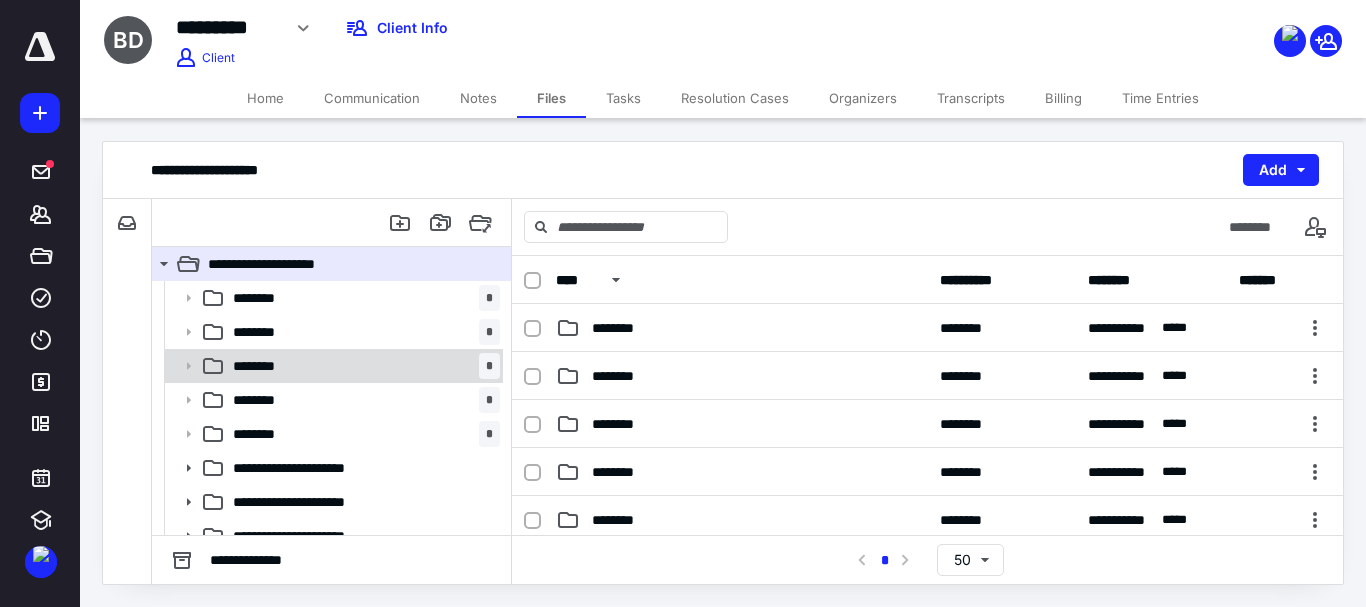 scroll, scrollTop: 200, scrollLeft: 0, axis: vertical 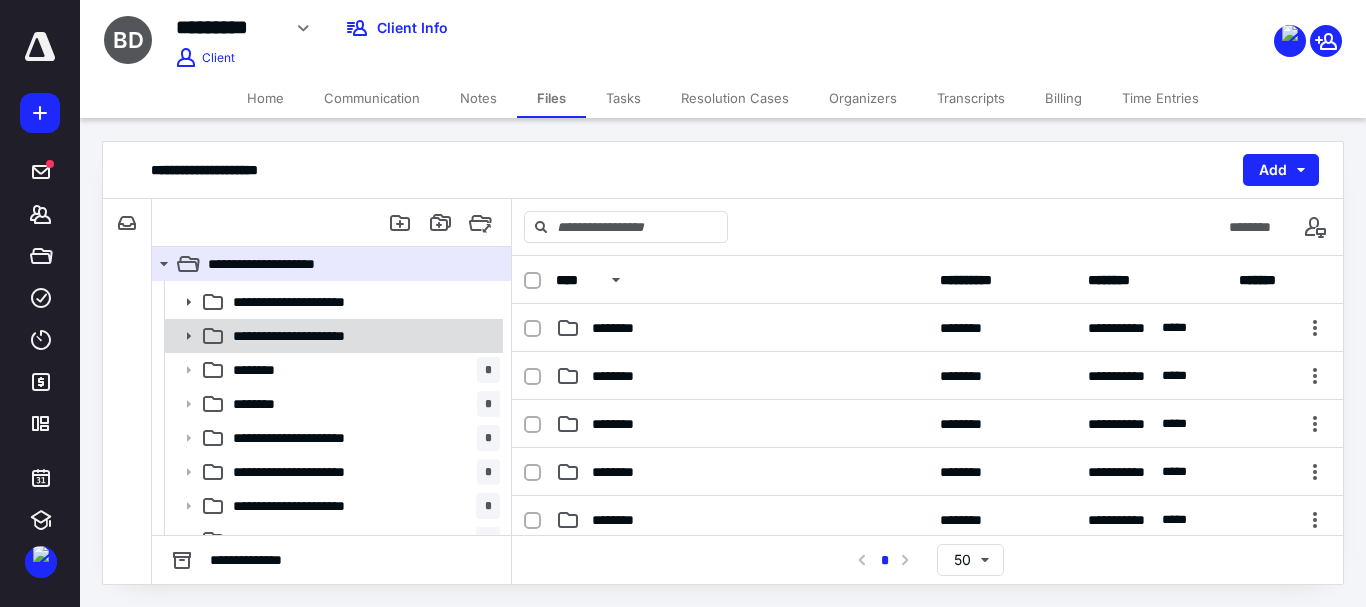 click on "**********" at bounding box center [324, 336] 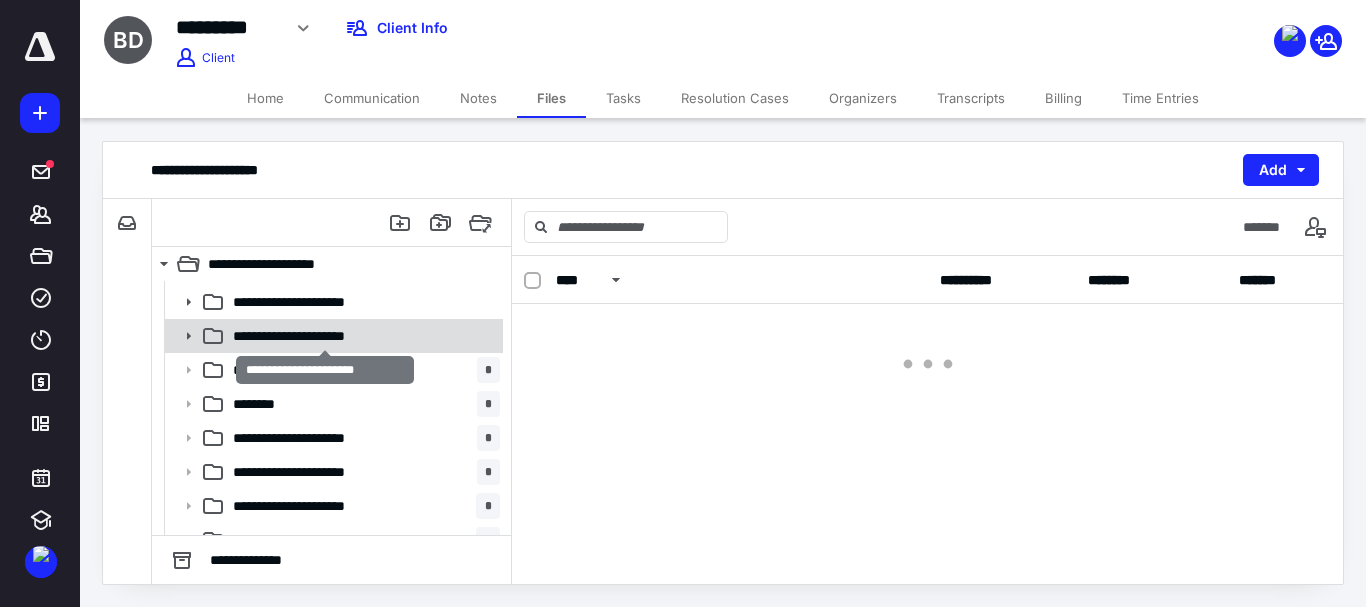 click on "**********" at bounding box center [324, 336] 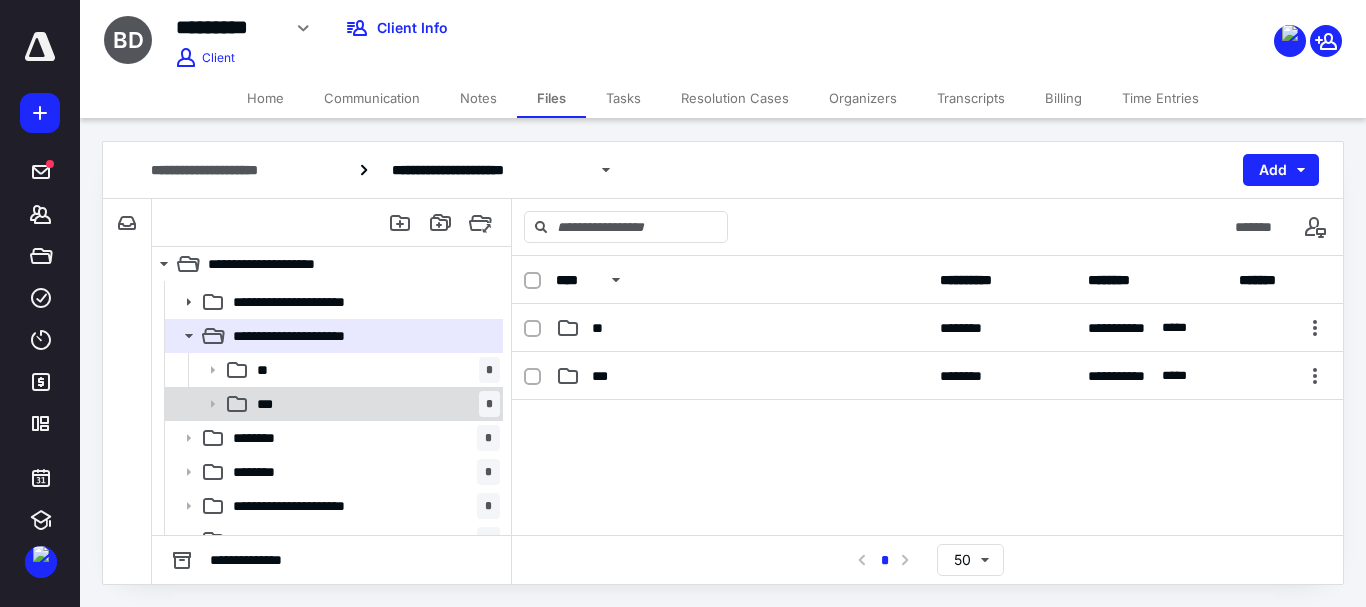 click on "*** *" at bounding box center [374, 404] 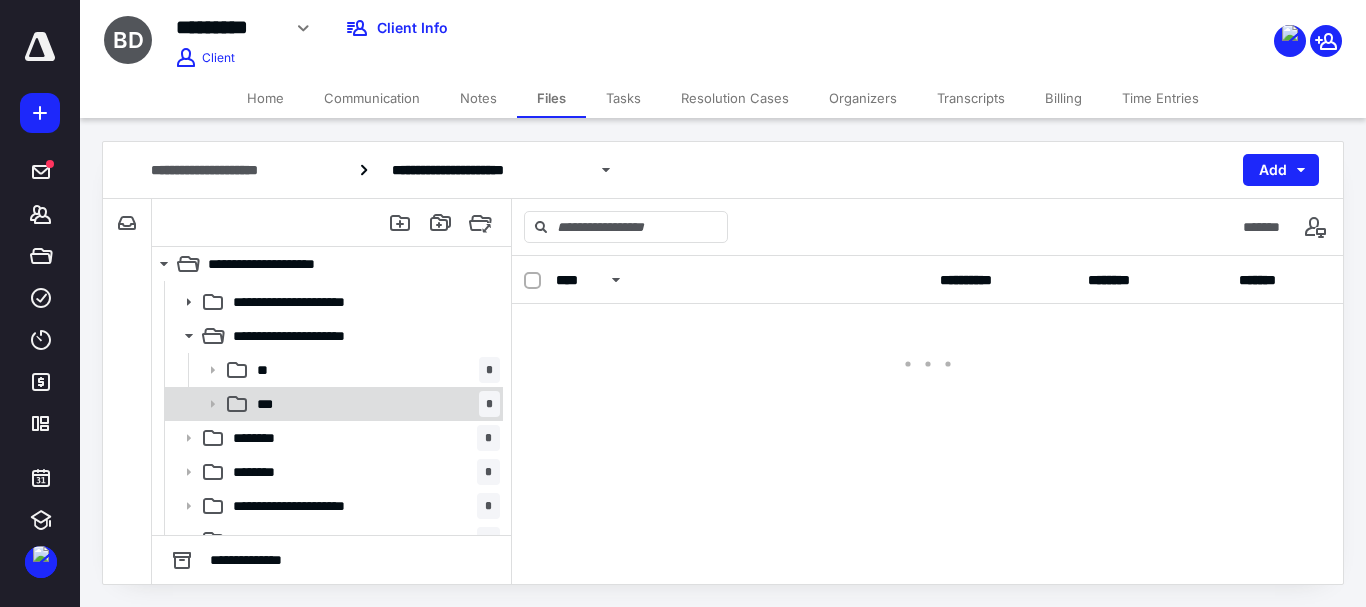 click on "*** *" at bounding box center (374, 404) 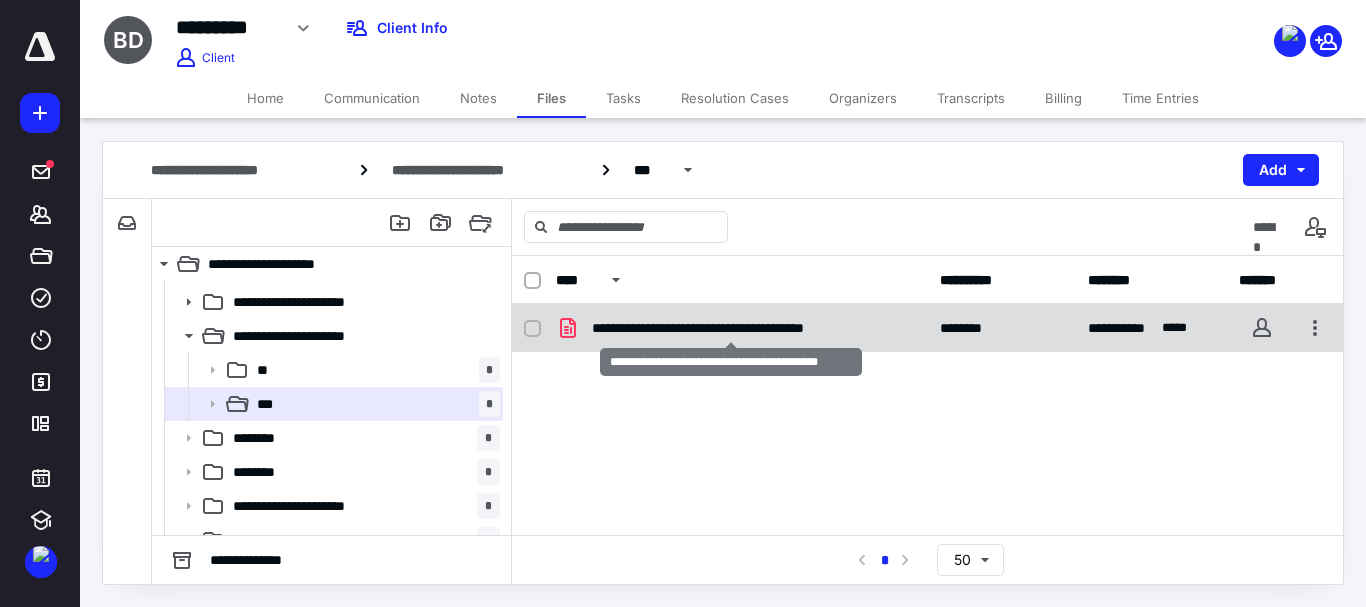 click on "**********" at bounding box center [731, 328] 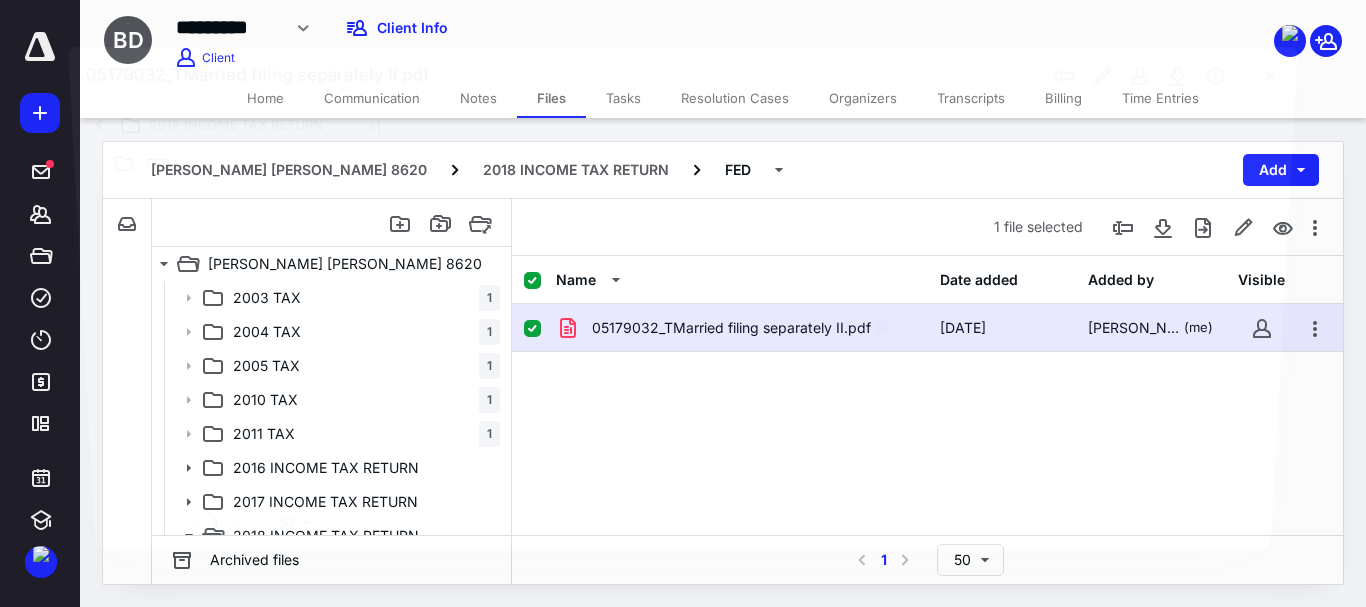 scroll, scrollTop: 200, scrollLeft: 0, axis: vertical 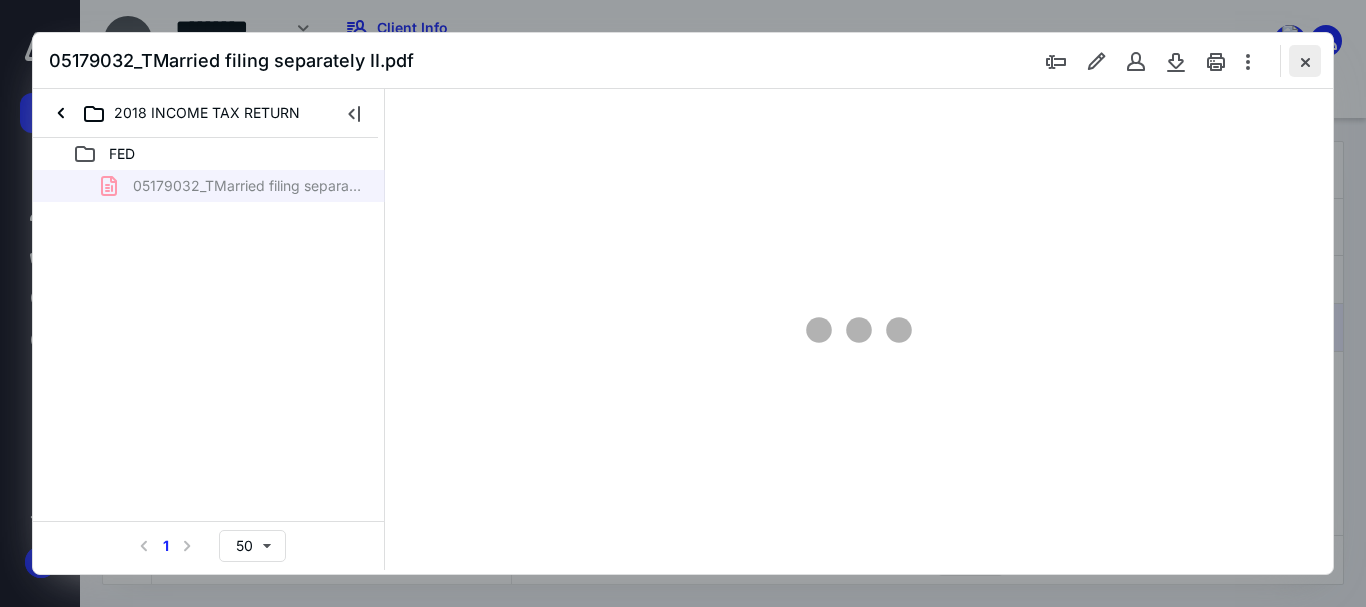 type on "51" 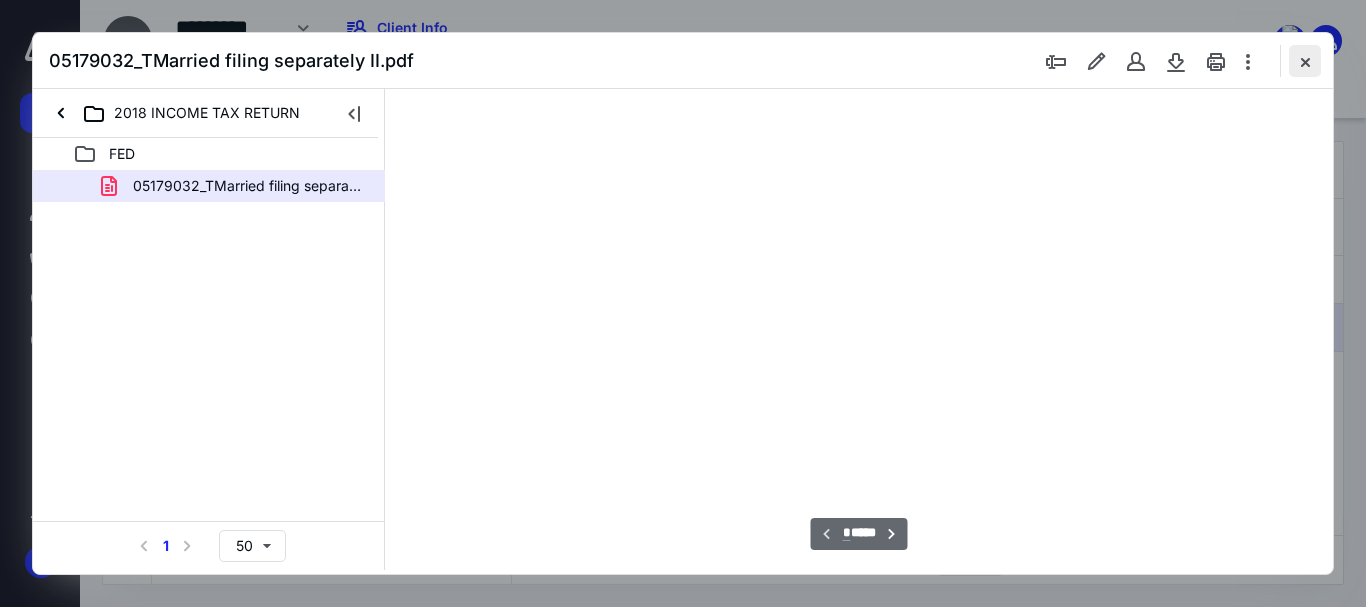 scroll, scrollTop: 78, scrollLeft: 0, axis: vertical 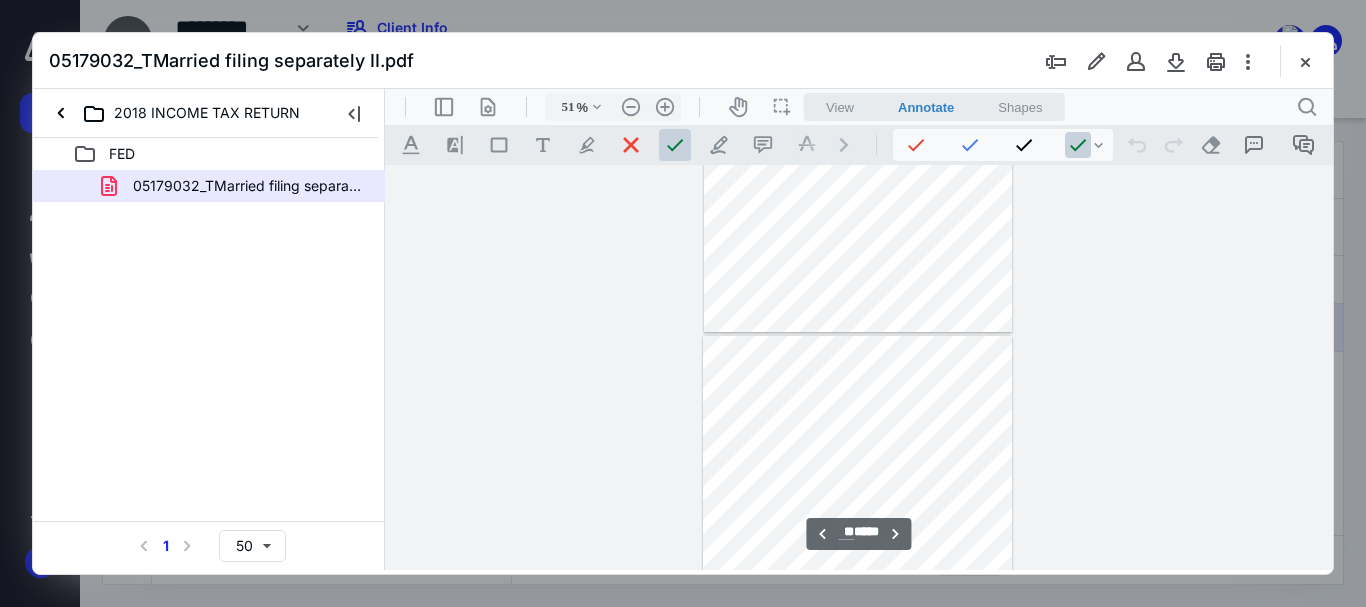 type on "**" 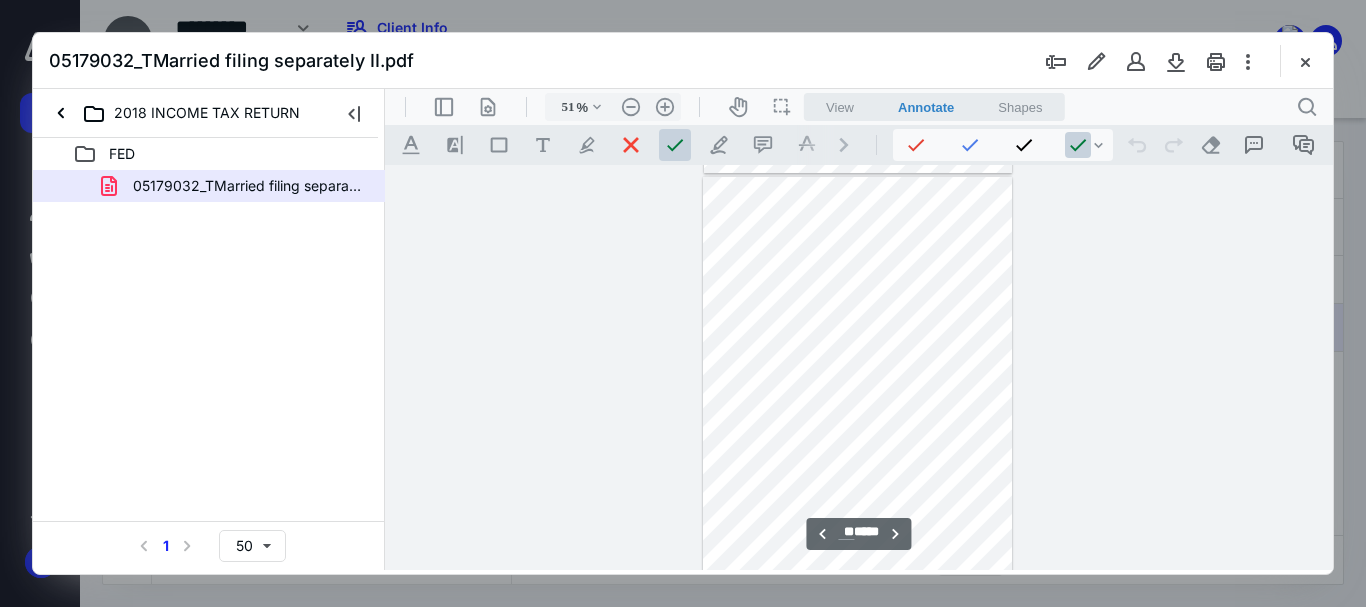 scroll, scrollTop: 4851, scrollLeft: 0, axis: vertical 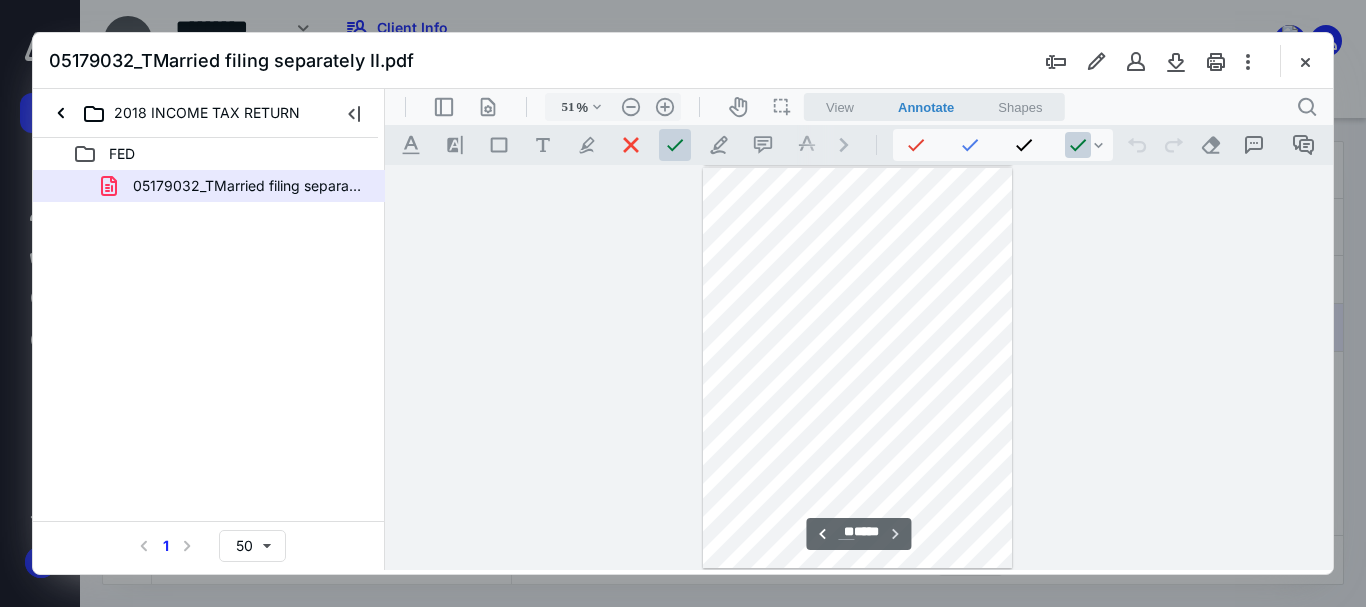 click at bounding box center [857, 368] 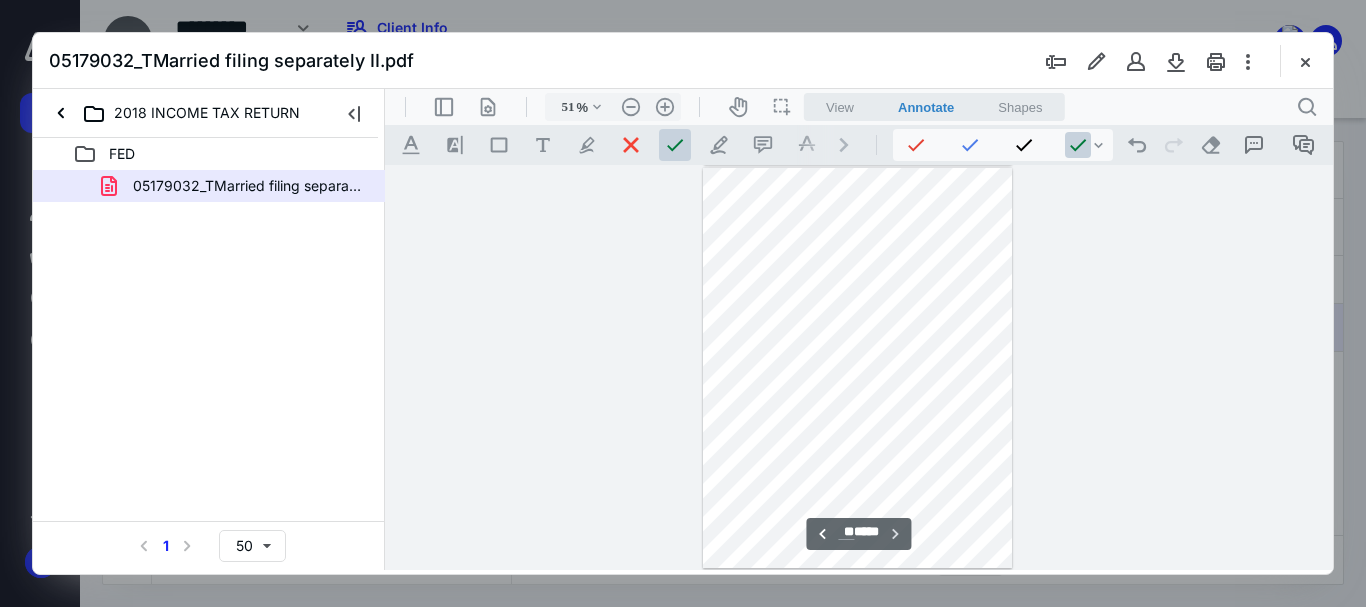 click at bounding box center [857, 368] 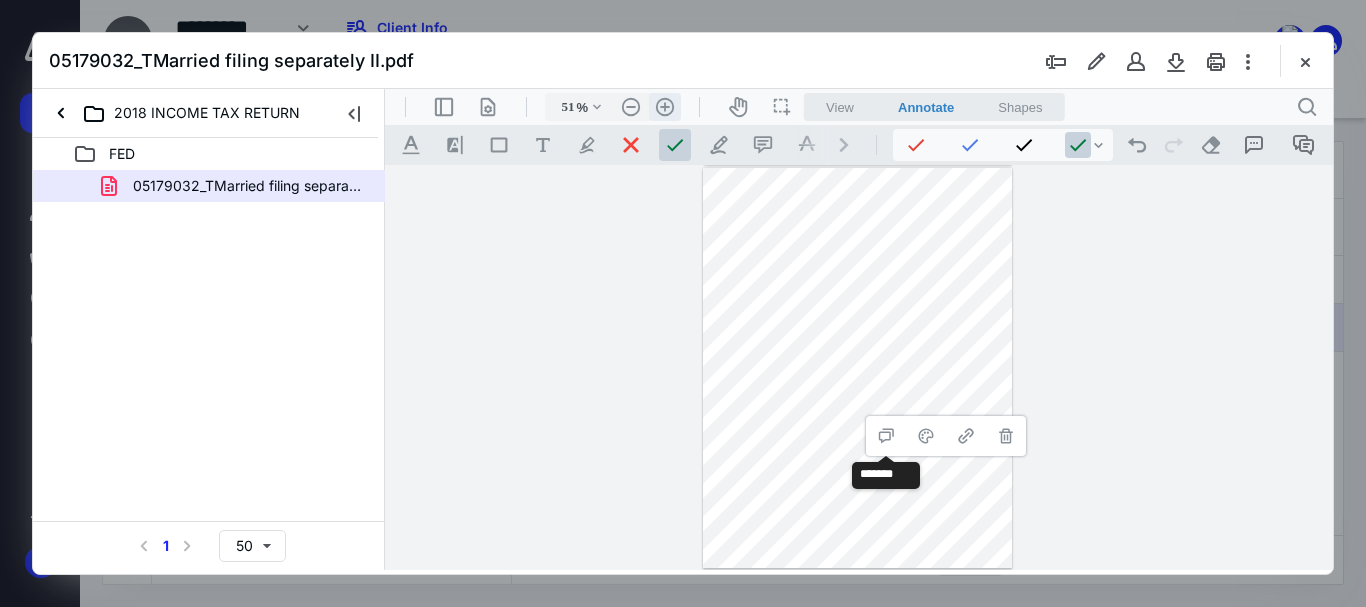 click on ".cls-1{fill:#abb0c4;} icon - header - zoom - in - line" at bounding box center (665, 107) 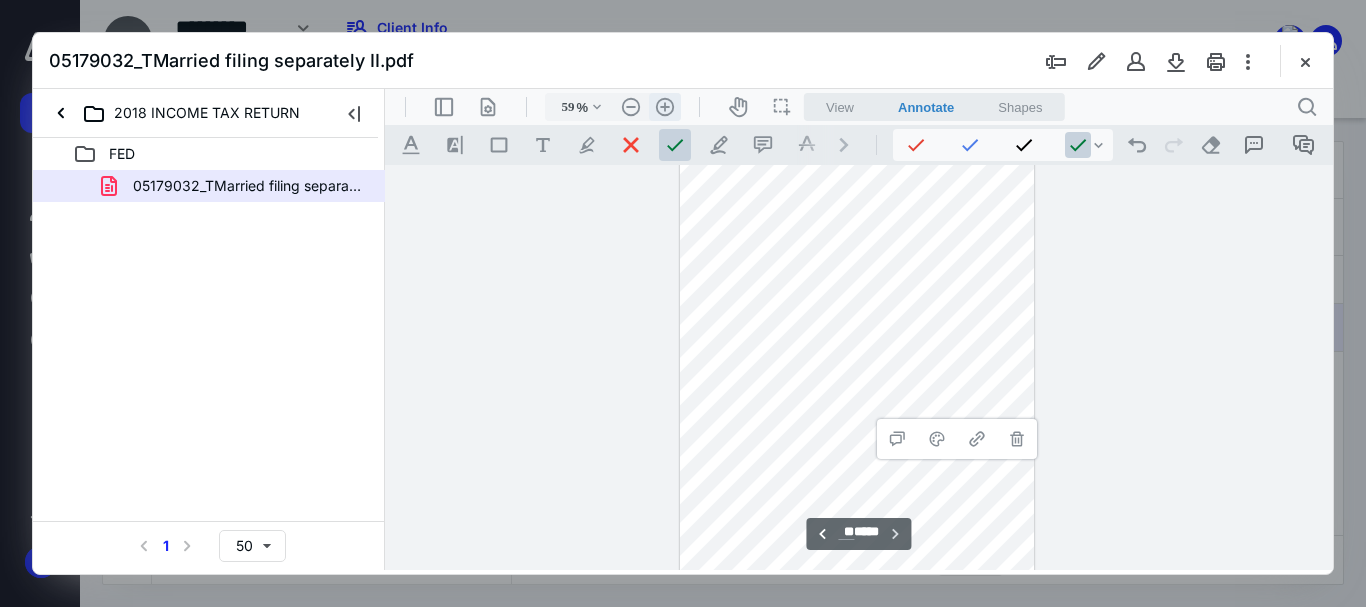 click on ".cls-1{fill:#abb0c4;} icon - header - zoom - in - line" at bounding box center (665, 107) 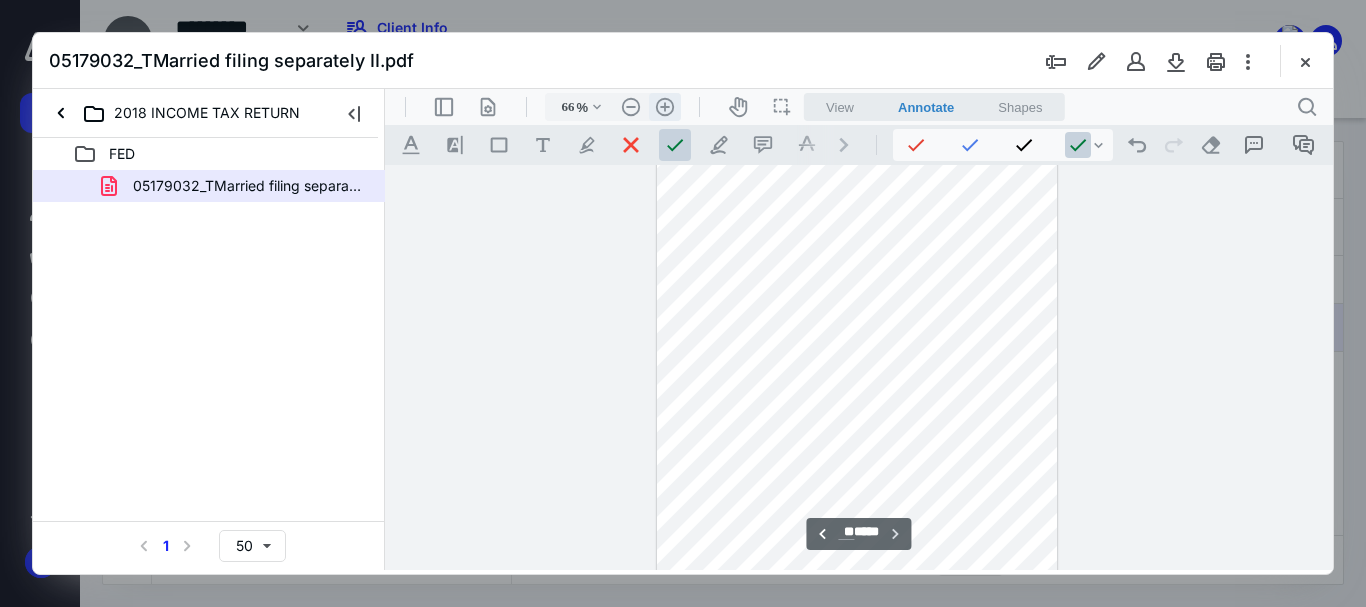 click on ".cls-1{fill:#abb0c4;} icon - header - zoom - in - line" at bounding box center [665, 107] 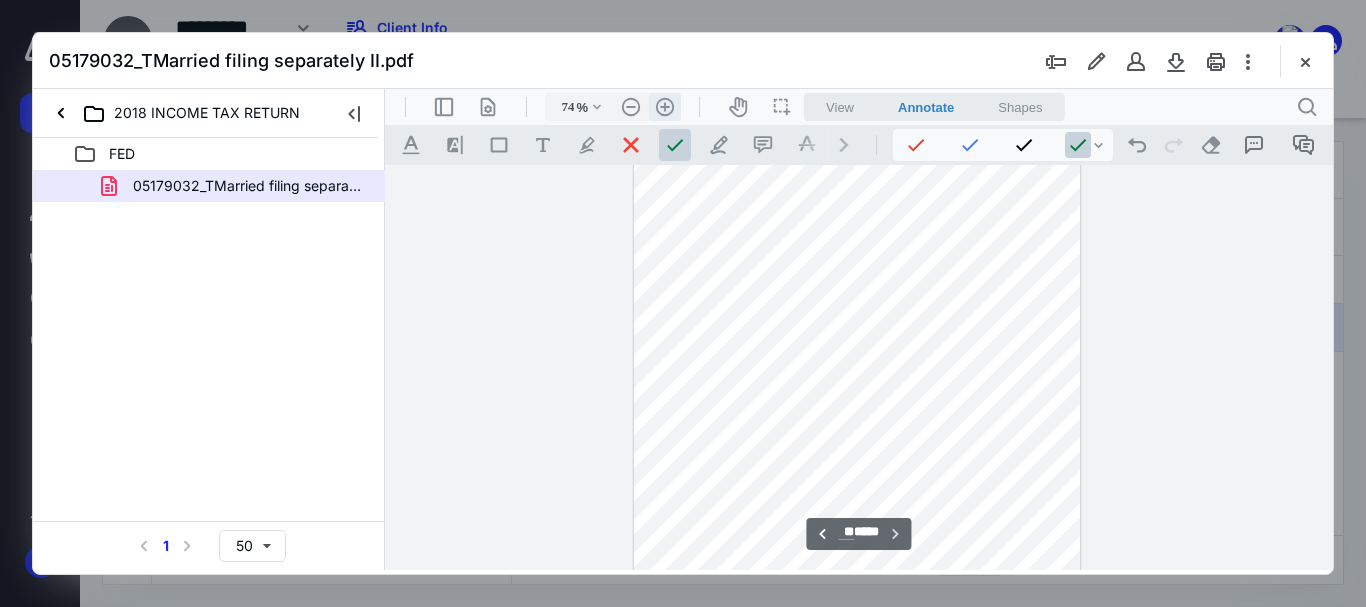 click on ".cls-1{fill:#abb0c4;} icon - header - zoom - in - line" at bounding box center (665, 107) 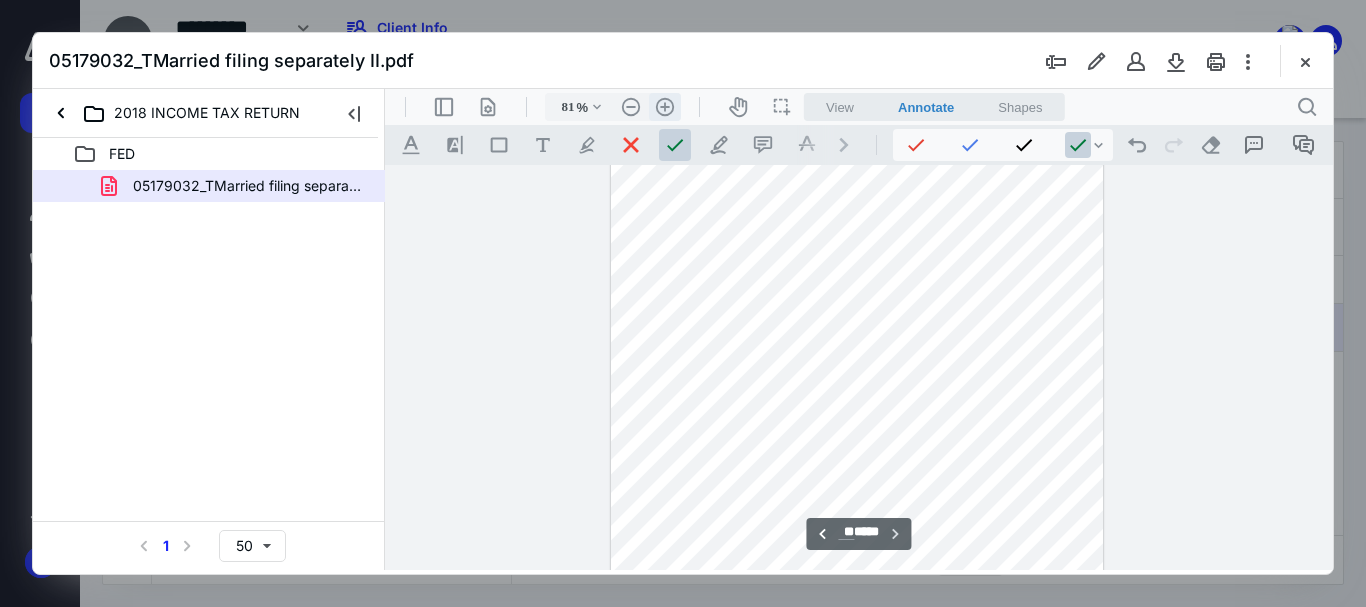 click on ".cls-1{fill:#abb0c4;} icon - header - zoom - in - line" at bounding box center [665, 107] 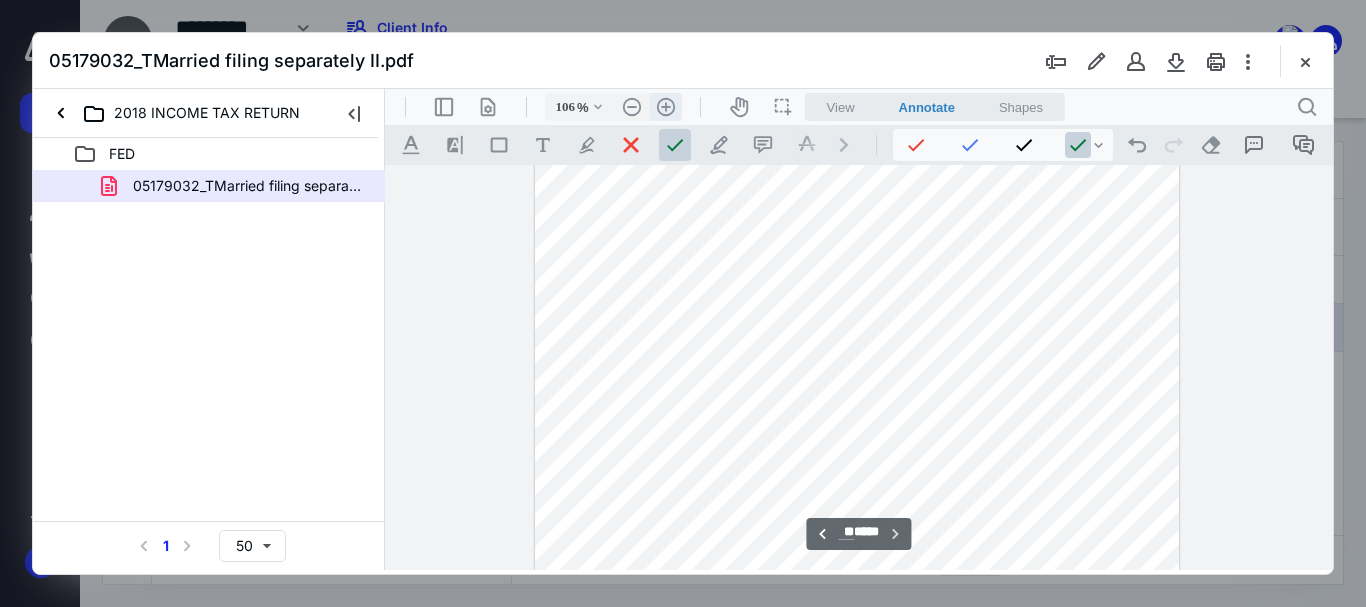 click on ".cls-1{fill:#abb0c4;} icon - header - zoom - in - line" at bounding box center (666, 107) 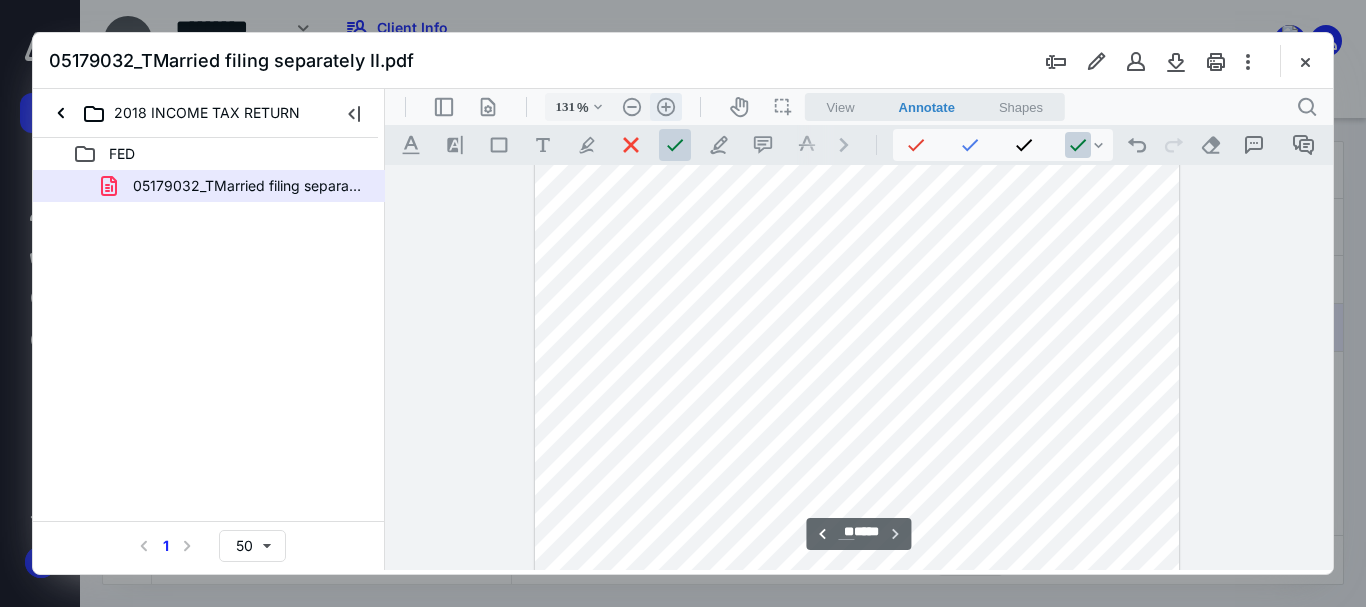 scroll, scrollTop: 12767, scrollLeft: 0, axis: vertical 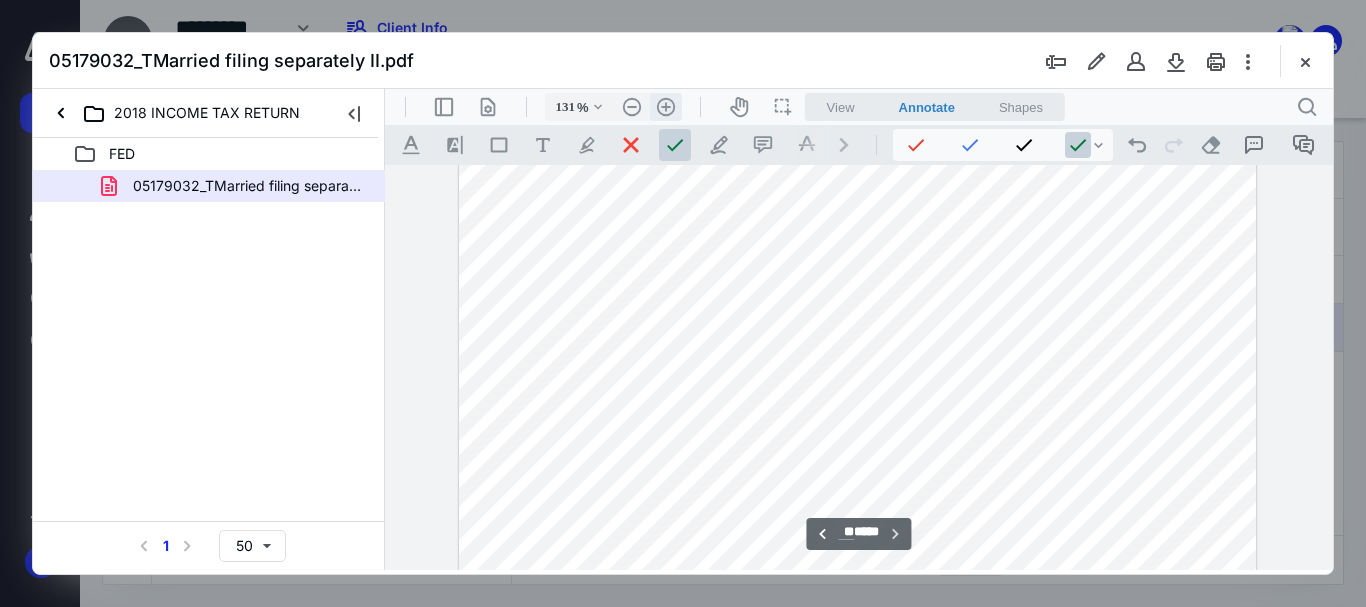 click on ".cls-1{fill:#abb0c4;} icon - header - zoom - in - line" at bounding box center [666, 107] 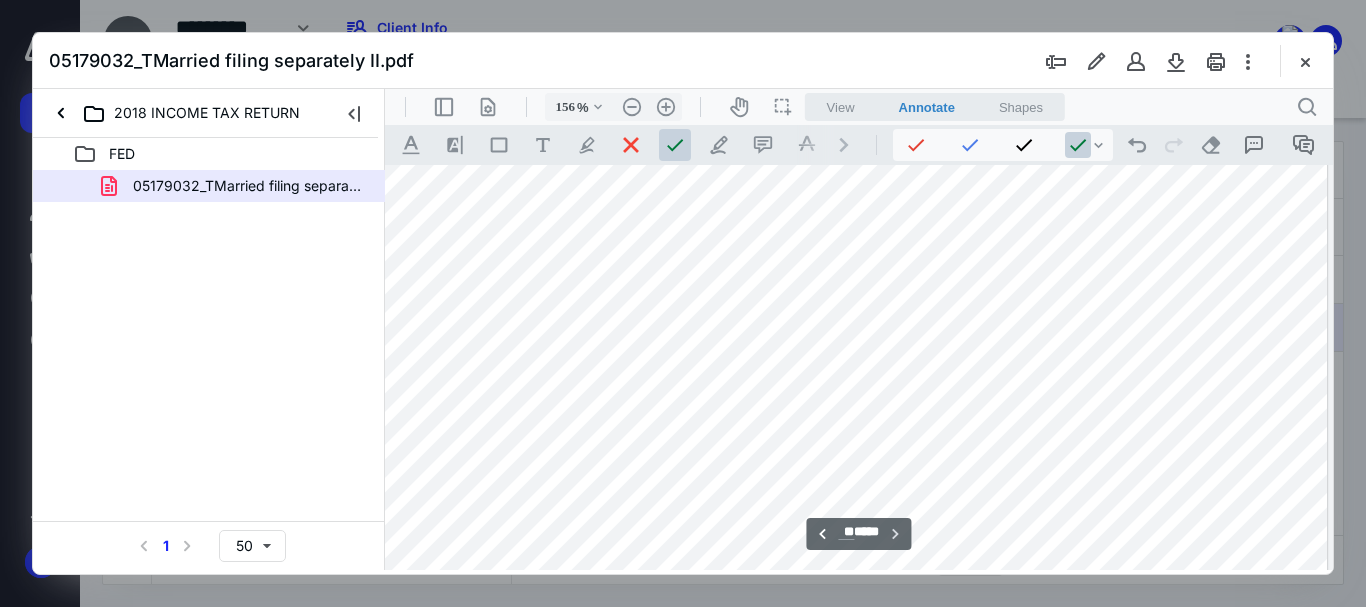 scroll, scrollTop: 14966, scrollLeft: 13, axis: both 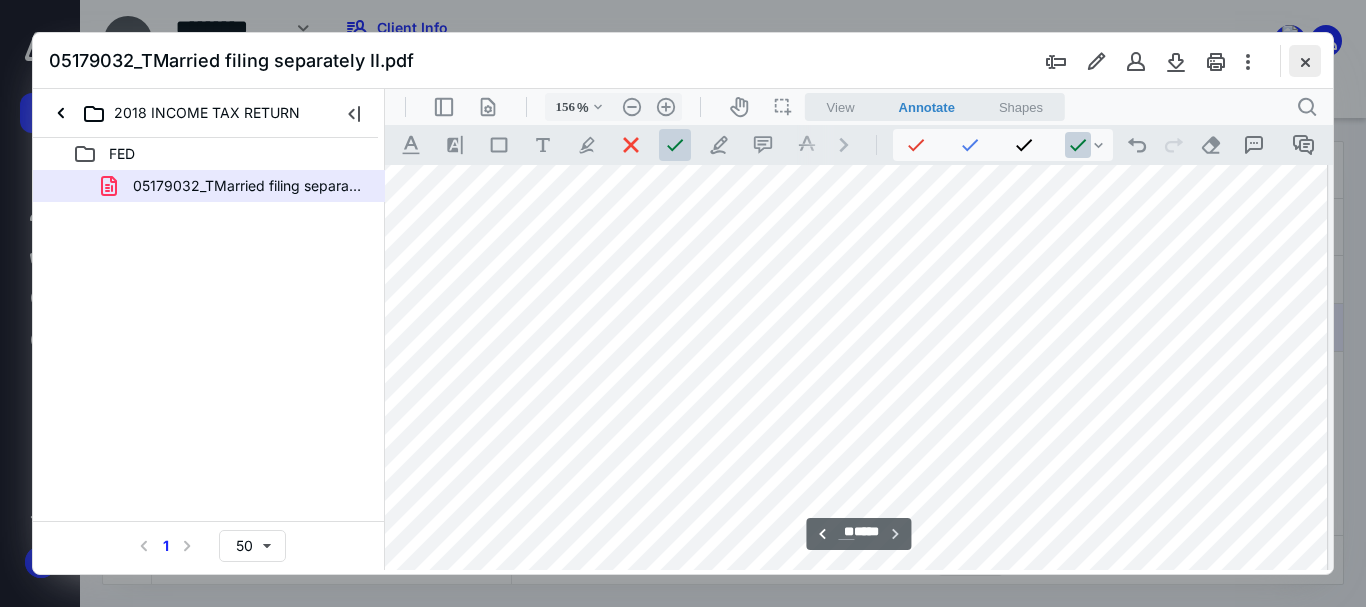 click at bounding box center [1305, 61] 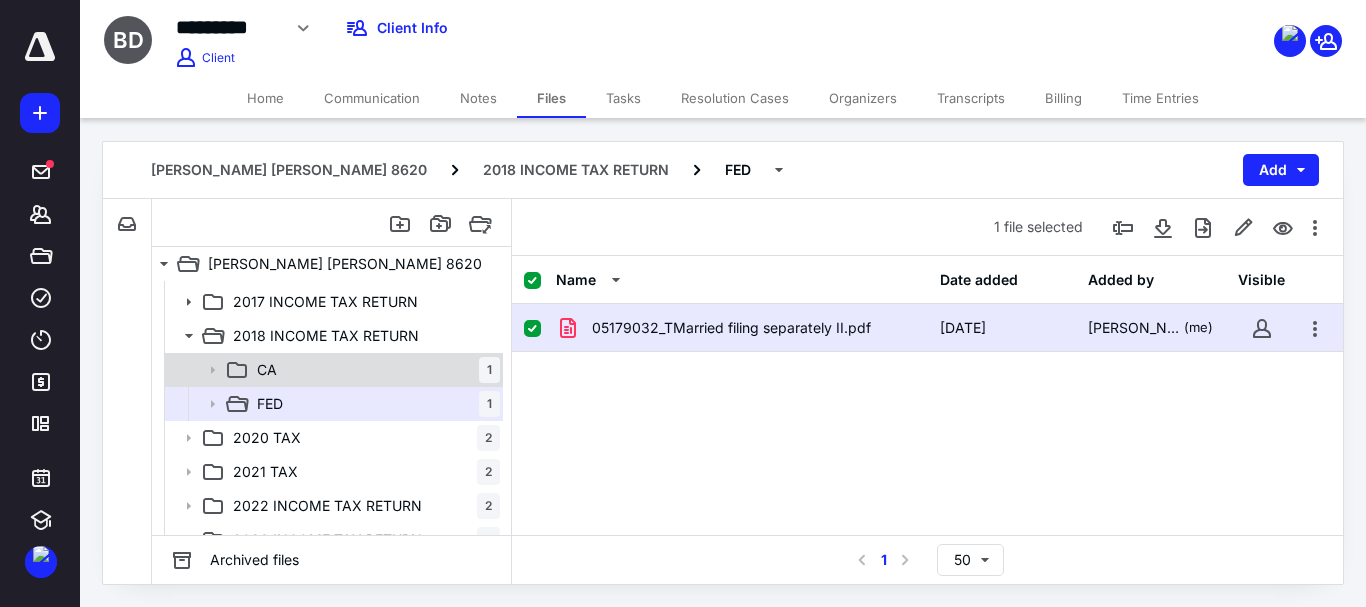 click on "CA" at bounding box center [267, 370] 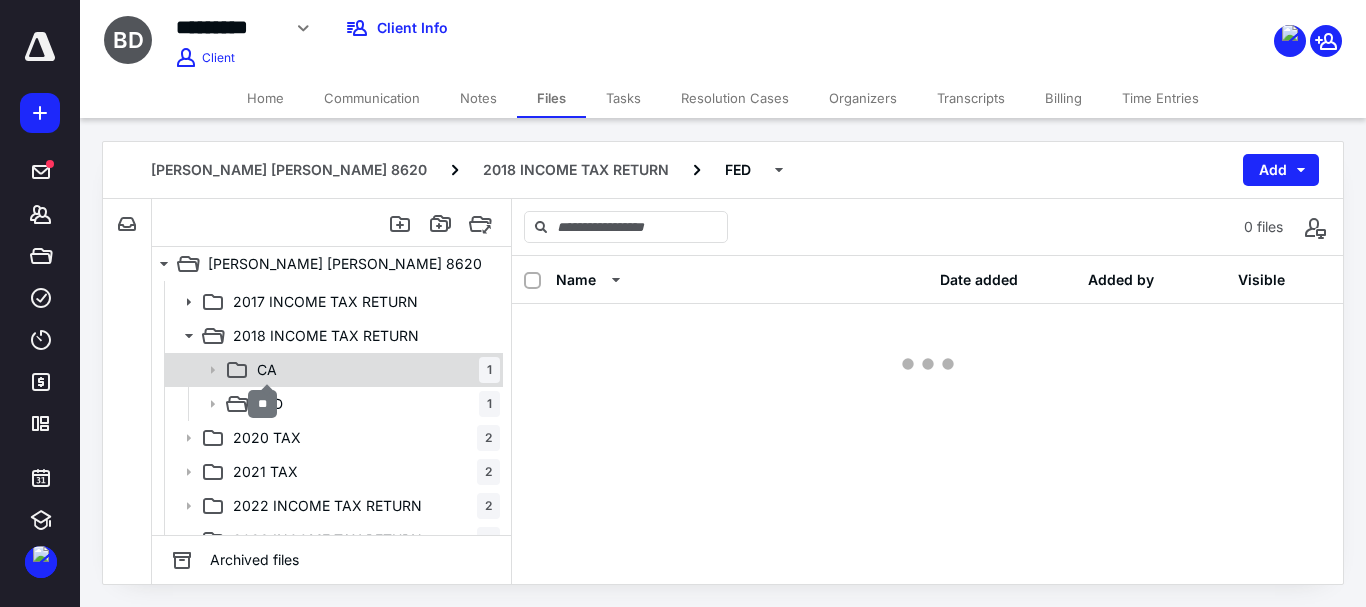 click on "CA" at bounding box center [267, 370] 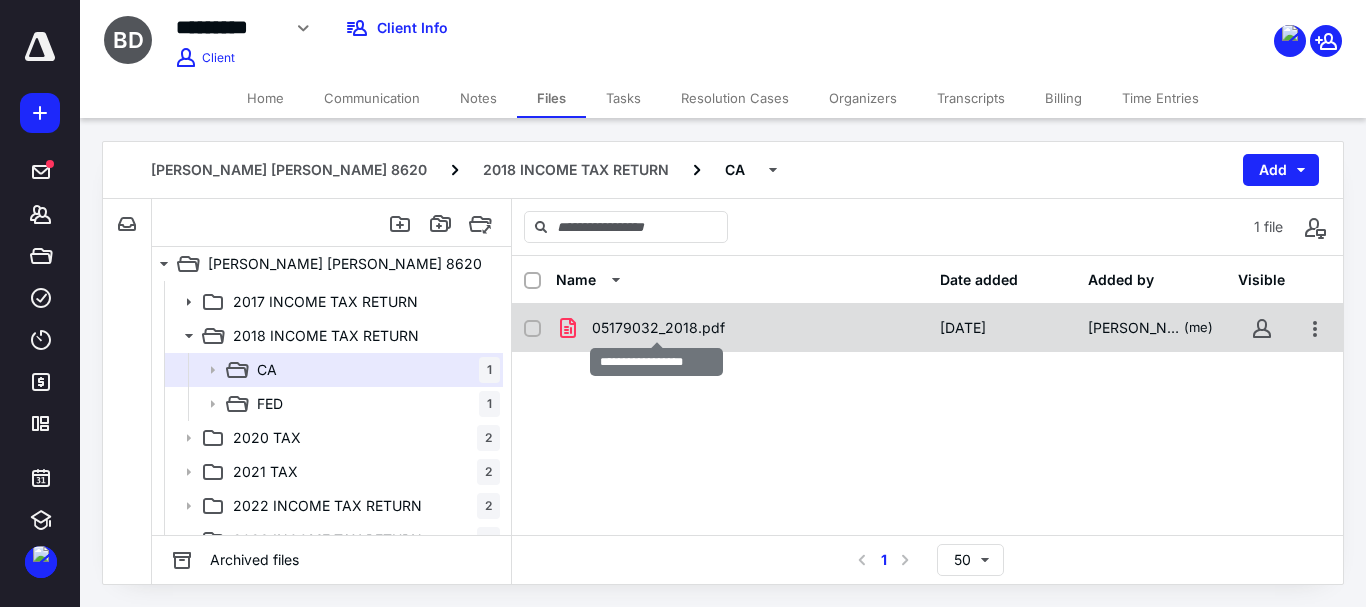 click on "05179032_2018.pdf" at bounding box center [658, 328] 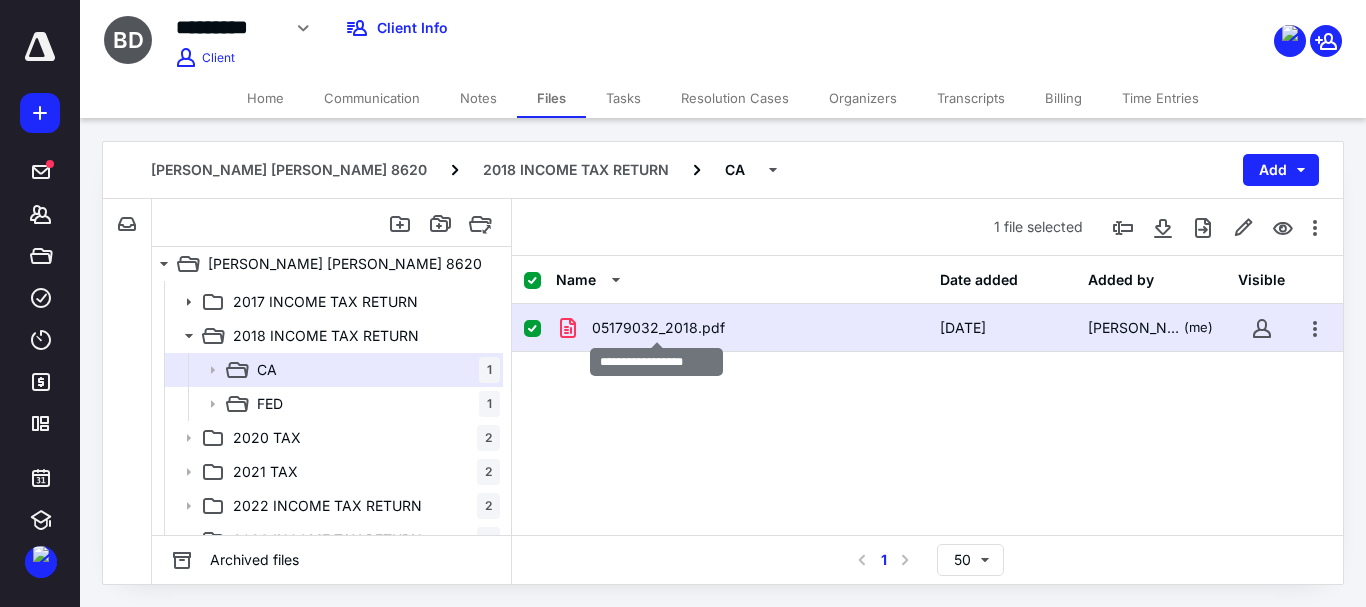 click on "05179032_2018.pdf" at bounding box center (658, 328) 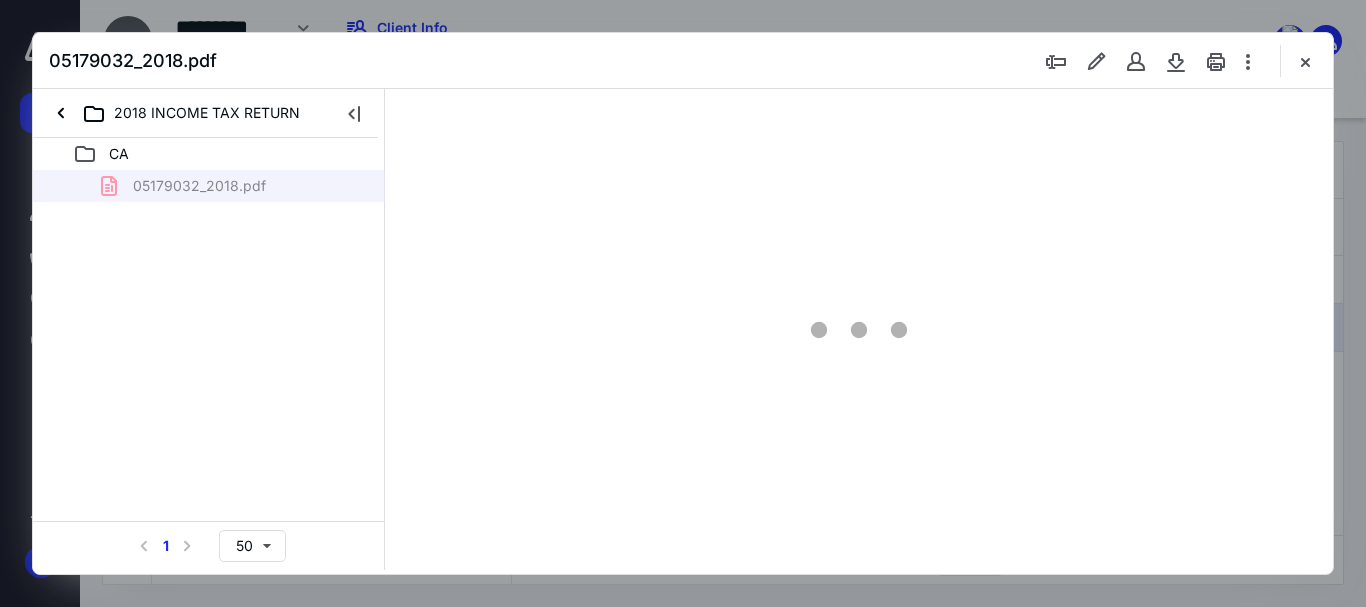 scroll, scrollTop: 0, scrollLeft: 0, axis: both 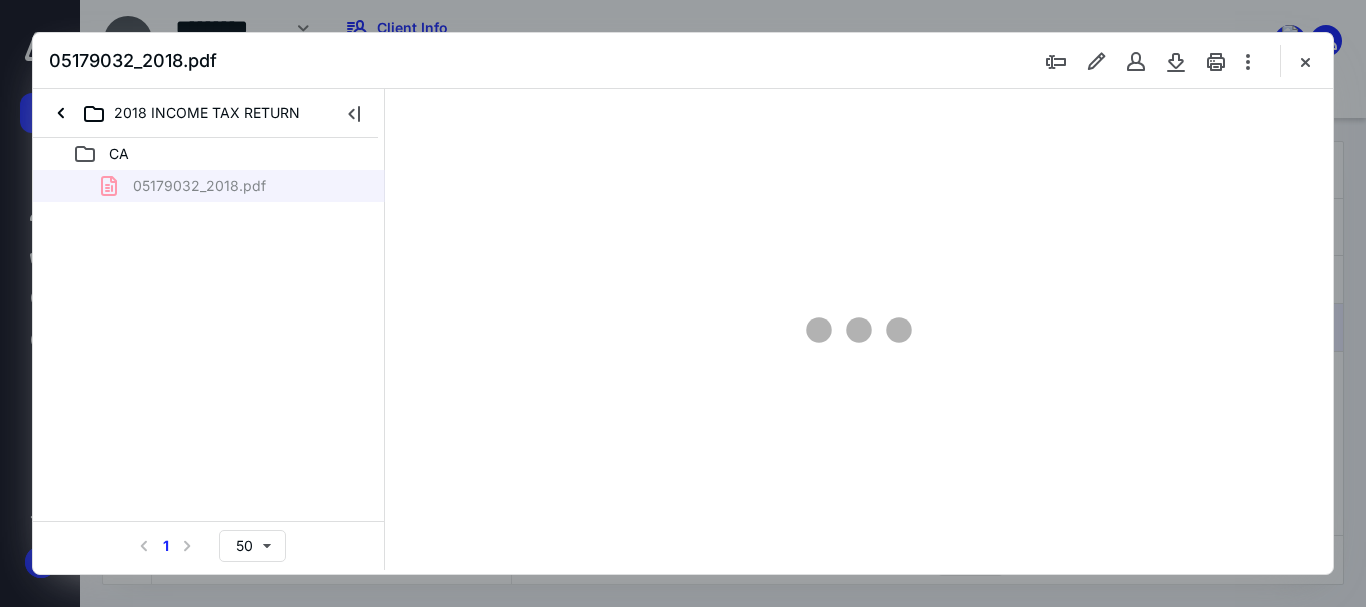 type on "51" 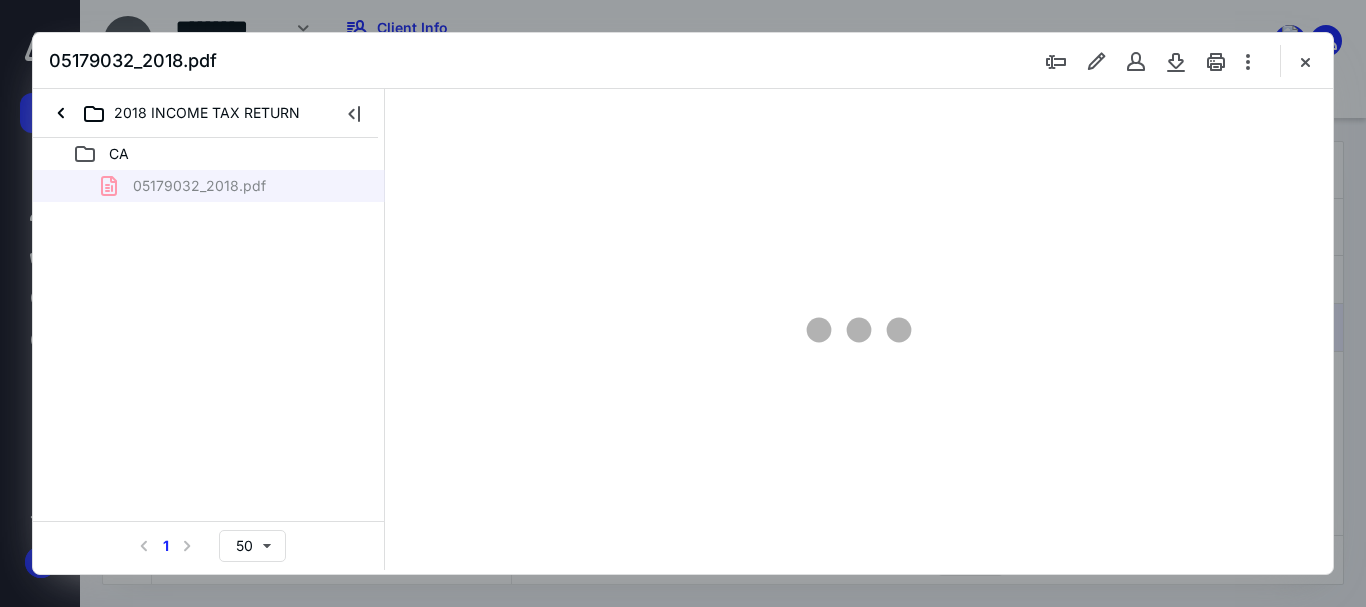 scroll, scrollTop: 78, scrollLeft: 0, axis: vertical 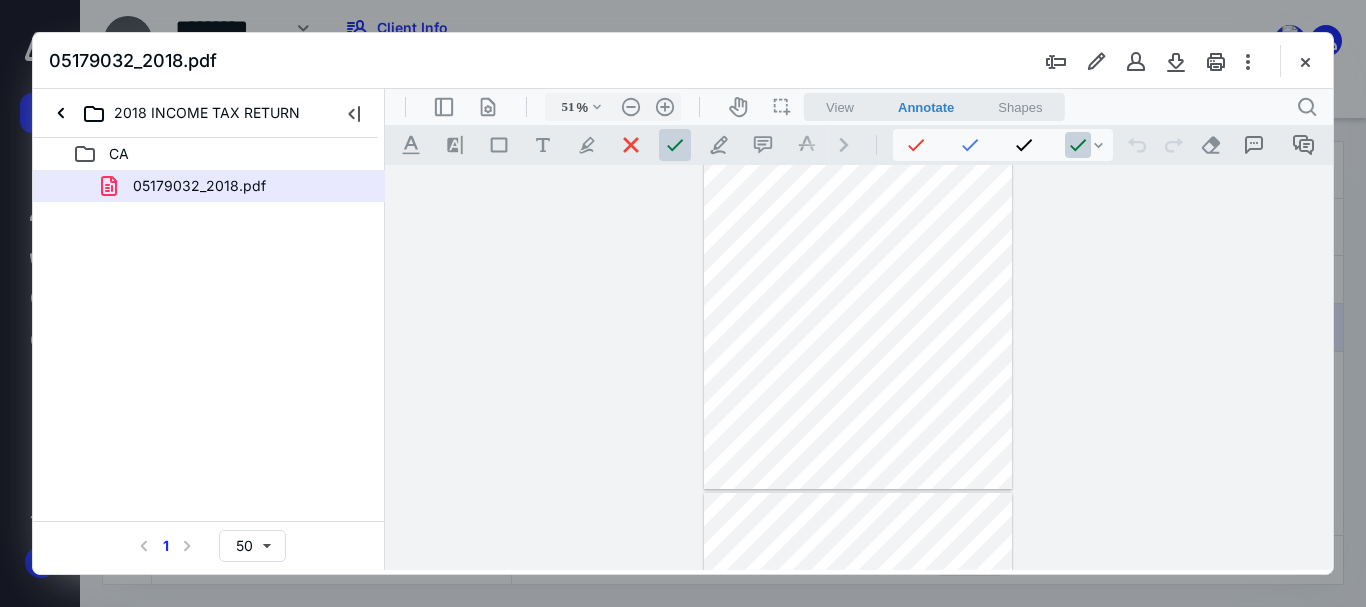 drag, startPoint x: 1309, startPoint y: 67, endPoint x: 1268, endPoint y: 84, distance: 44.38468 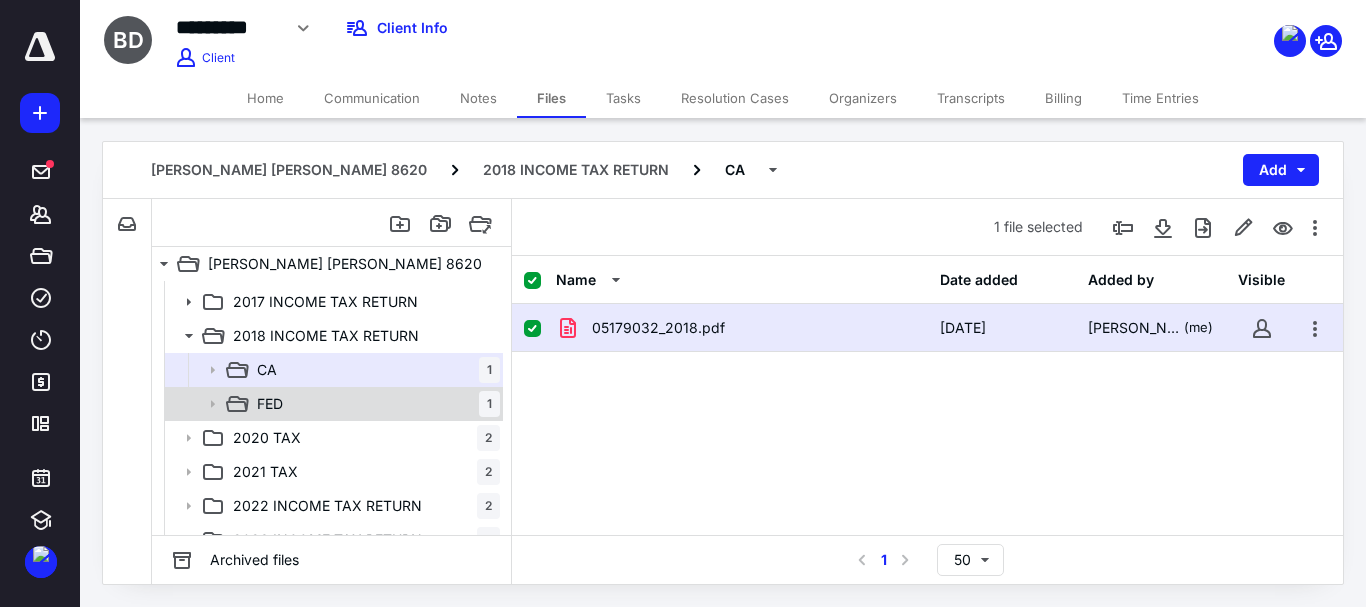 click on "FED" at bounding box center [270, 404] 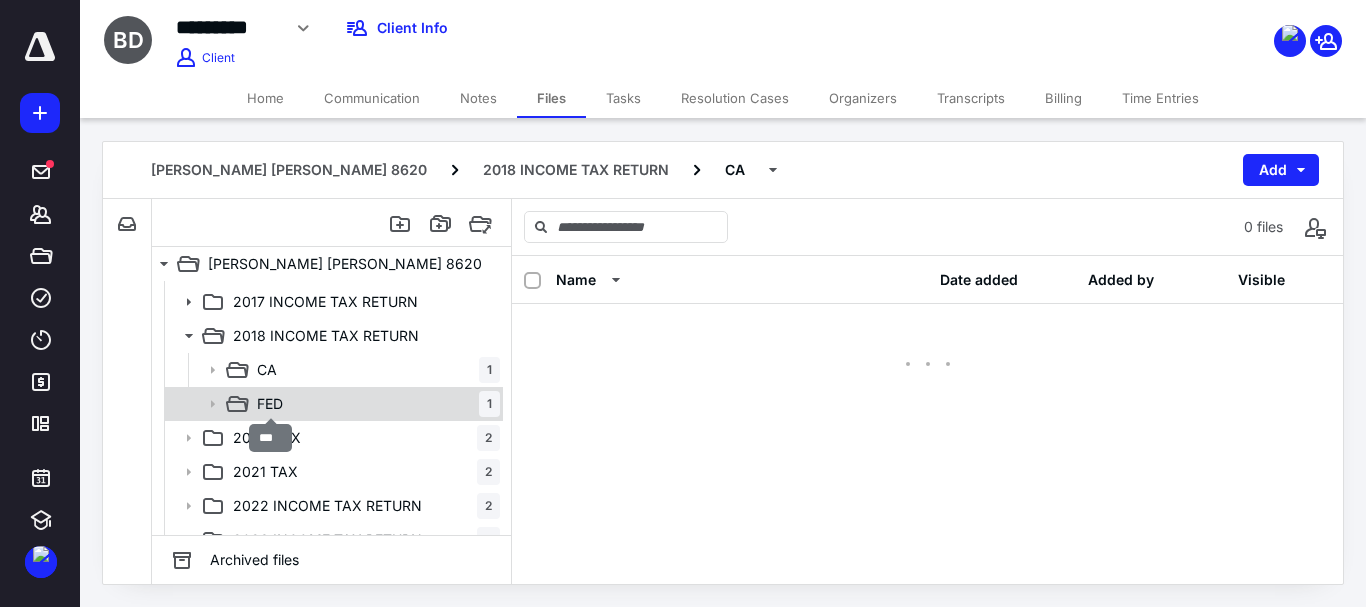 click on "FED" at bounding box center (270, 404) 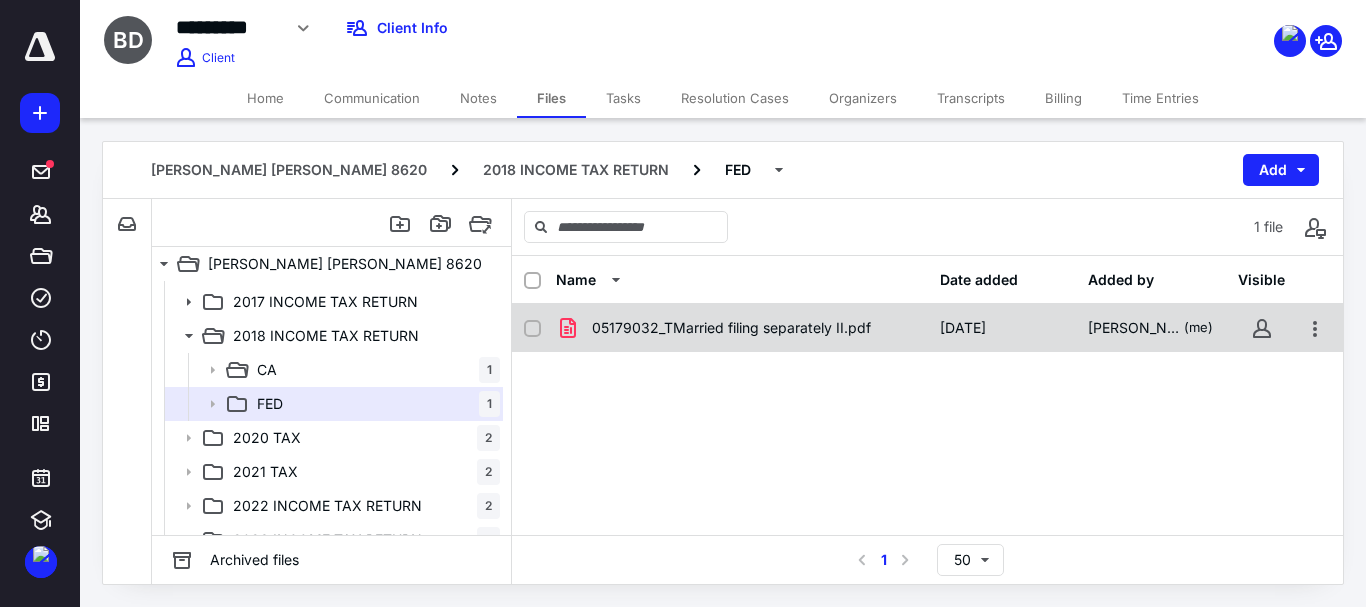 click on "05179032_TMarried filing separately II.pdf [DATE] [PERSON_NAME]  (me)" at bounding box center [927, 328] 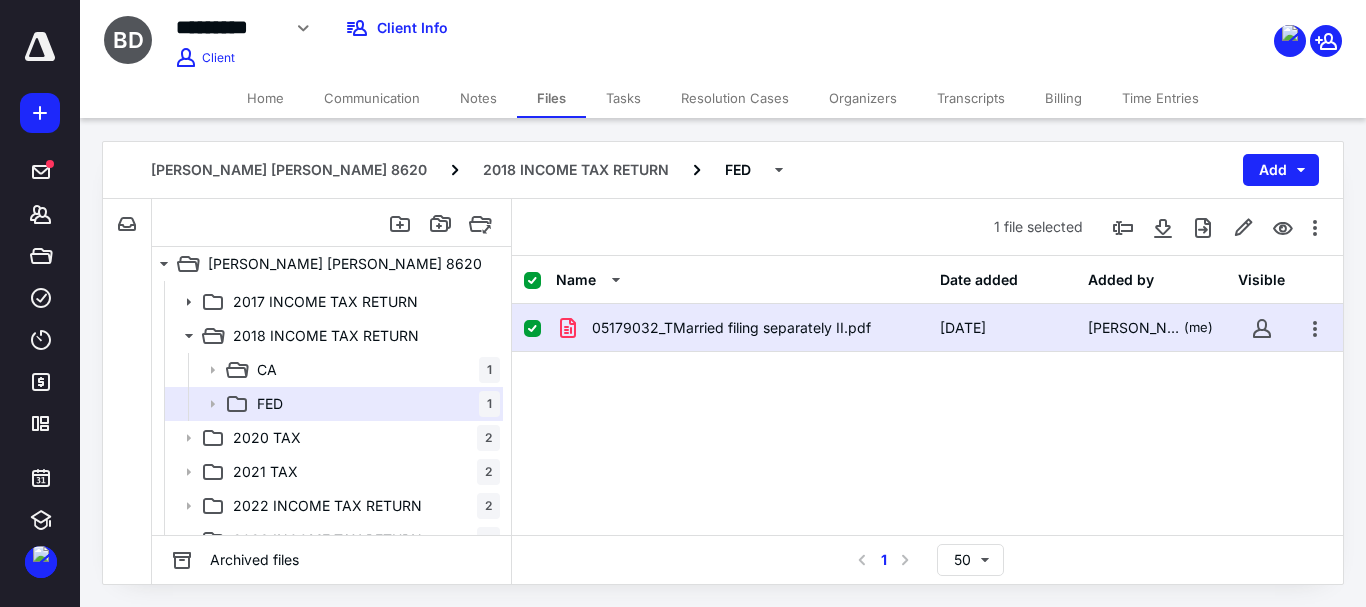click on "05179032_TMarried filing separately II.pdf [DATE] [PERSON_NAME]  (me)" at bounding box center [927, 328] 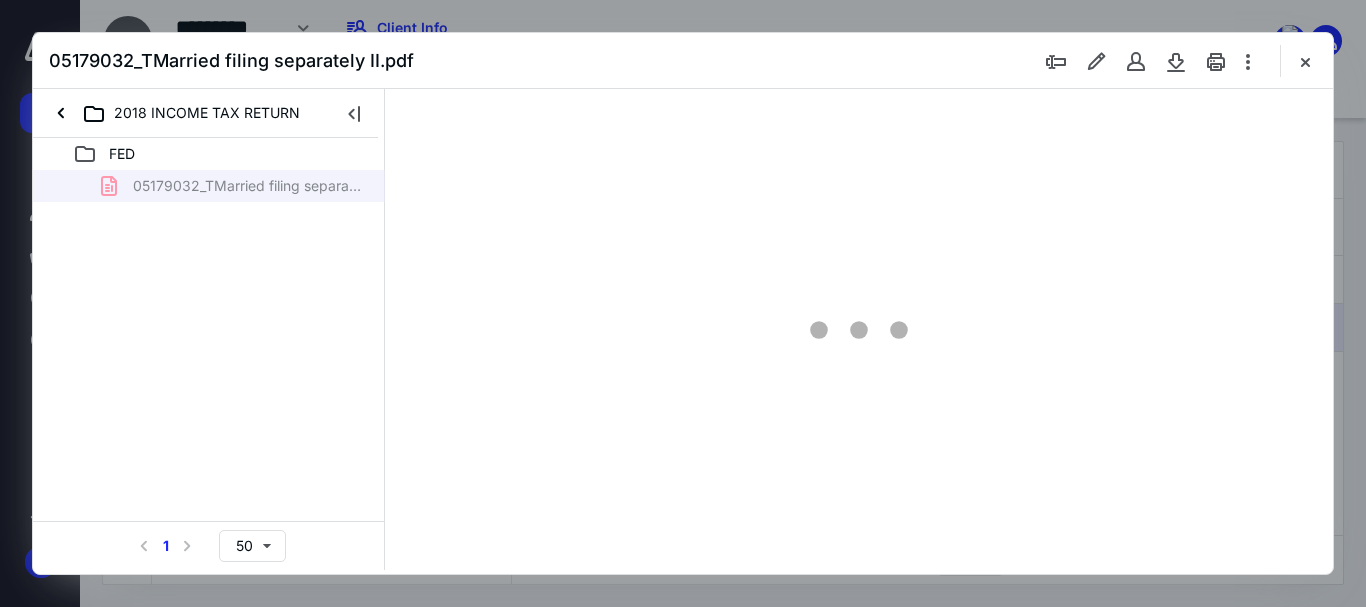 scroll, scrollTop: 0, scrollLeft: 0, axis: both 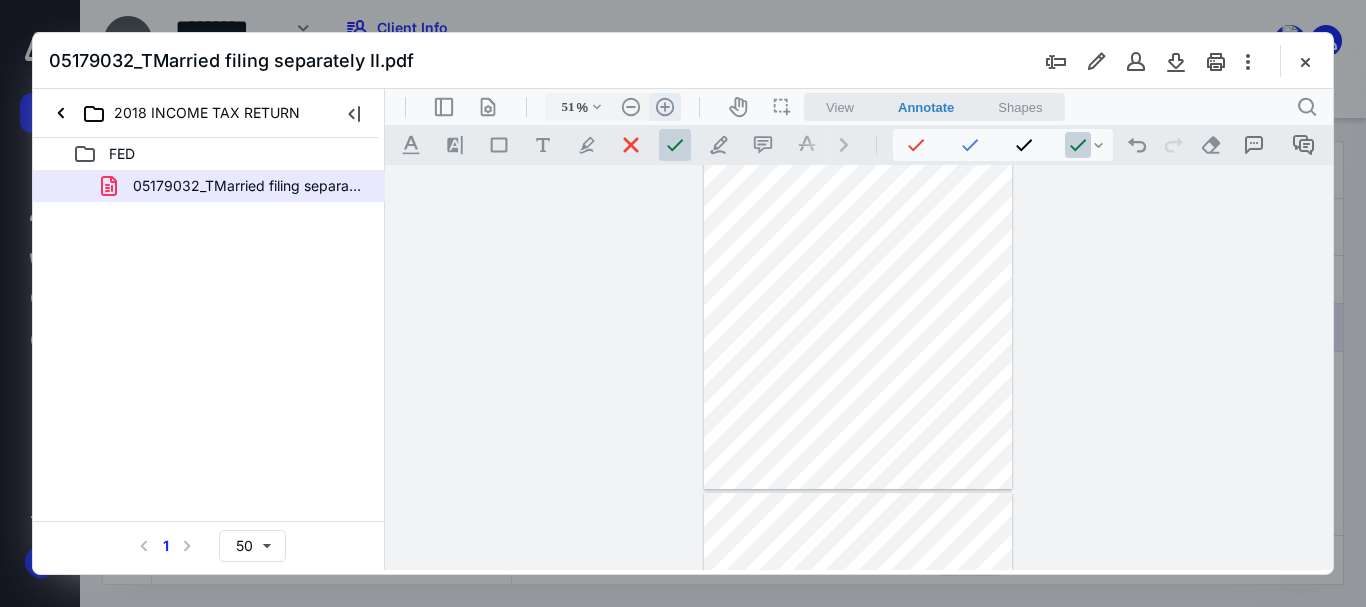 click on ".cls-1{fill:#abb0c4;} icon - header - zoom - in - line" at bounding box center (665, 107) 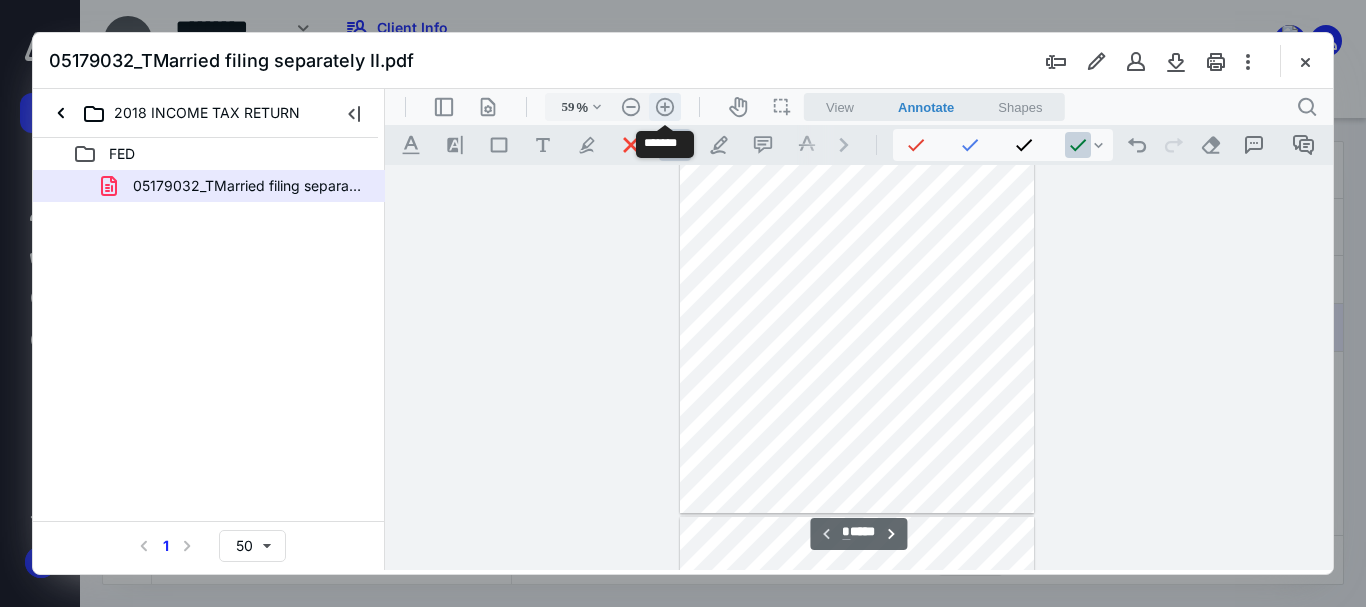 click on ".cls-1{fill:#abb0c4;} icon - header - zoom - in - line" at bounding box center [665, 107] 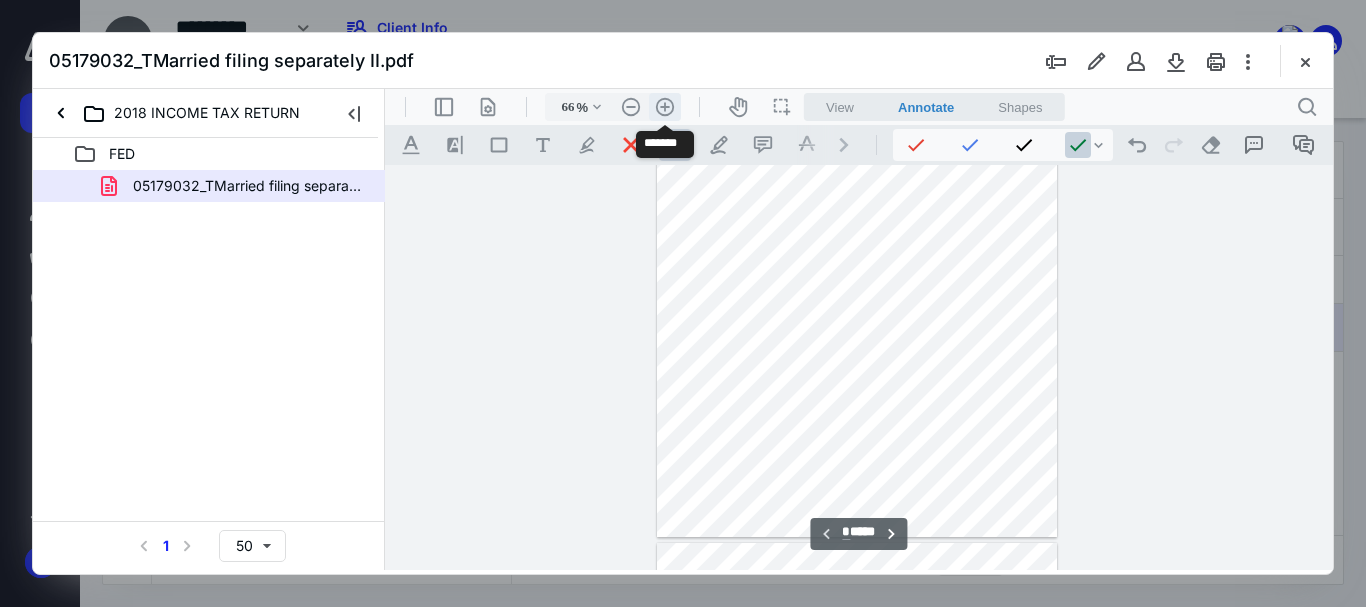click on ".cls-1{fill:#abb0c4;} icon - header - zoom - in - line" at bounding box center (665, 107) 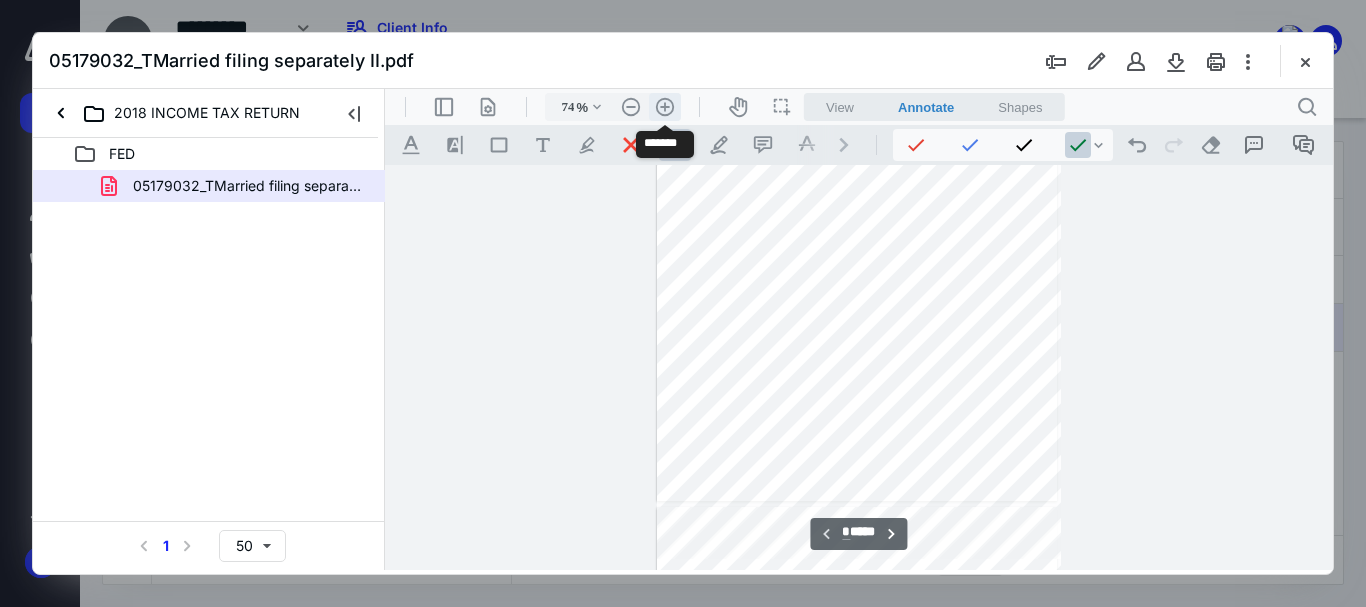 click on ".cls-1{fill:#abb0c4;} icon - header - zoom - in - line" at bounding box center (665, 107) 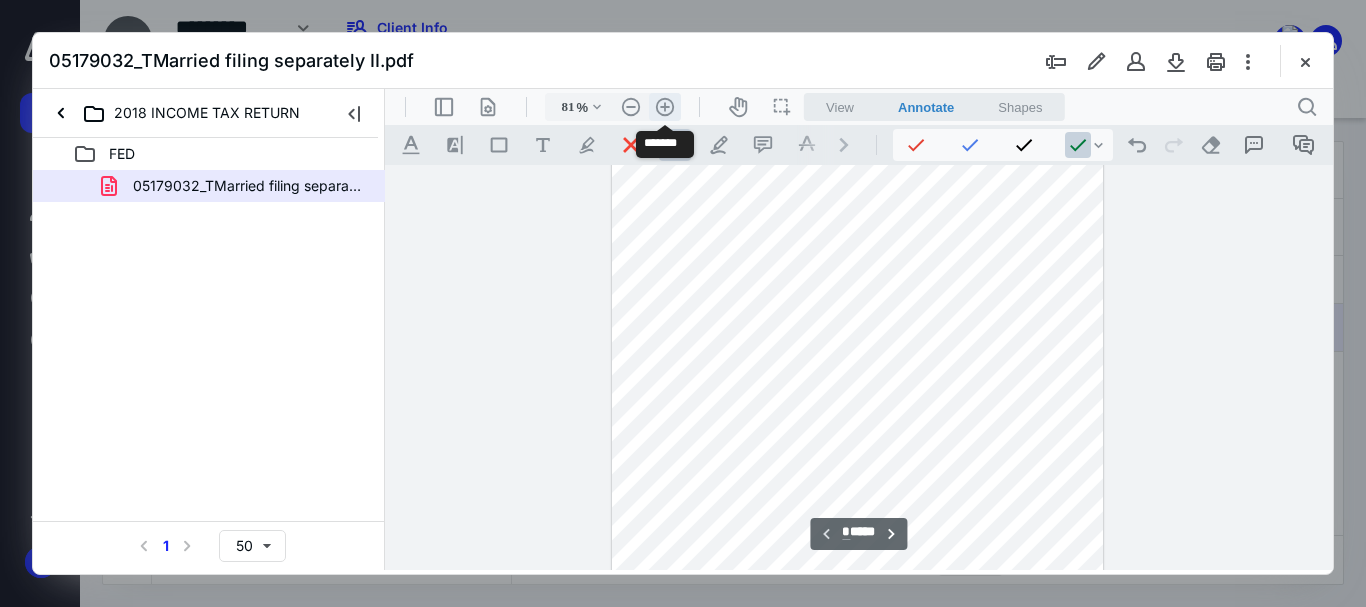 click on ".cls-1{fill:#abb0c4;} icon - header - zoom - in - line" at bounding box center (665, 107) 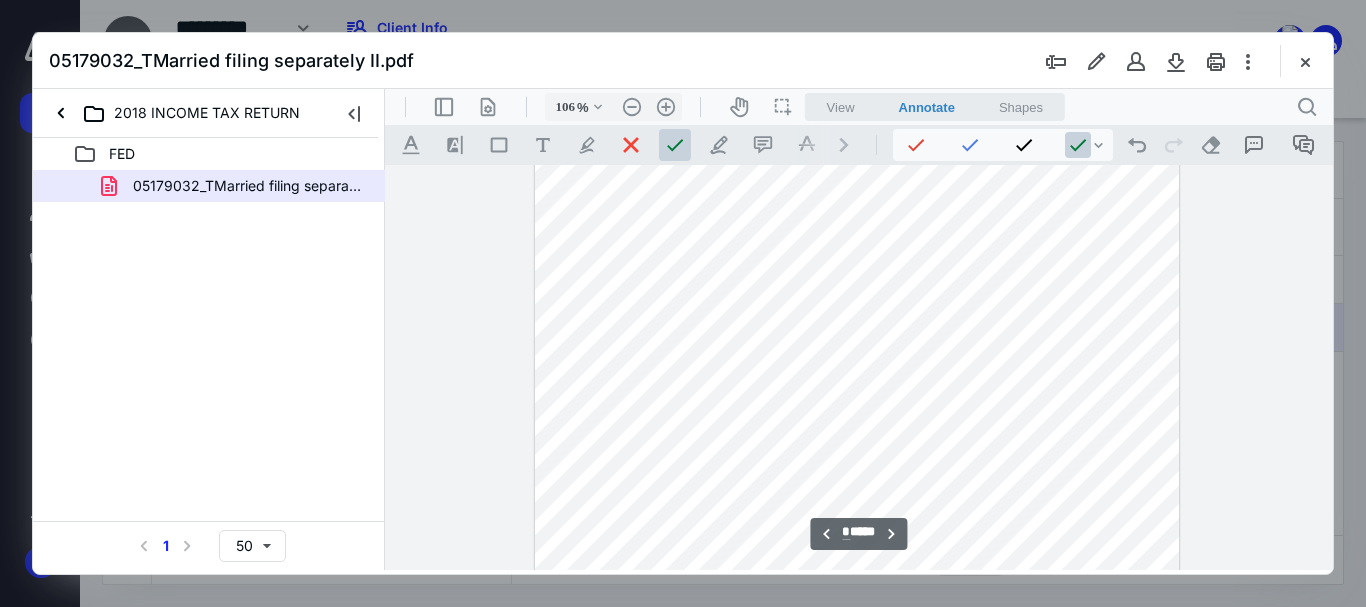 scroll, scrollTop: 5842, scrollLeft: 0, axis: vertical 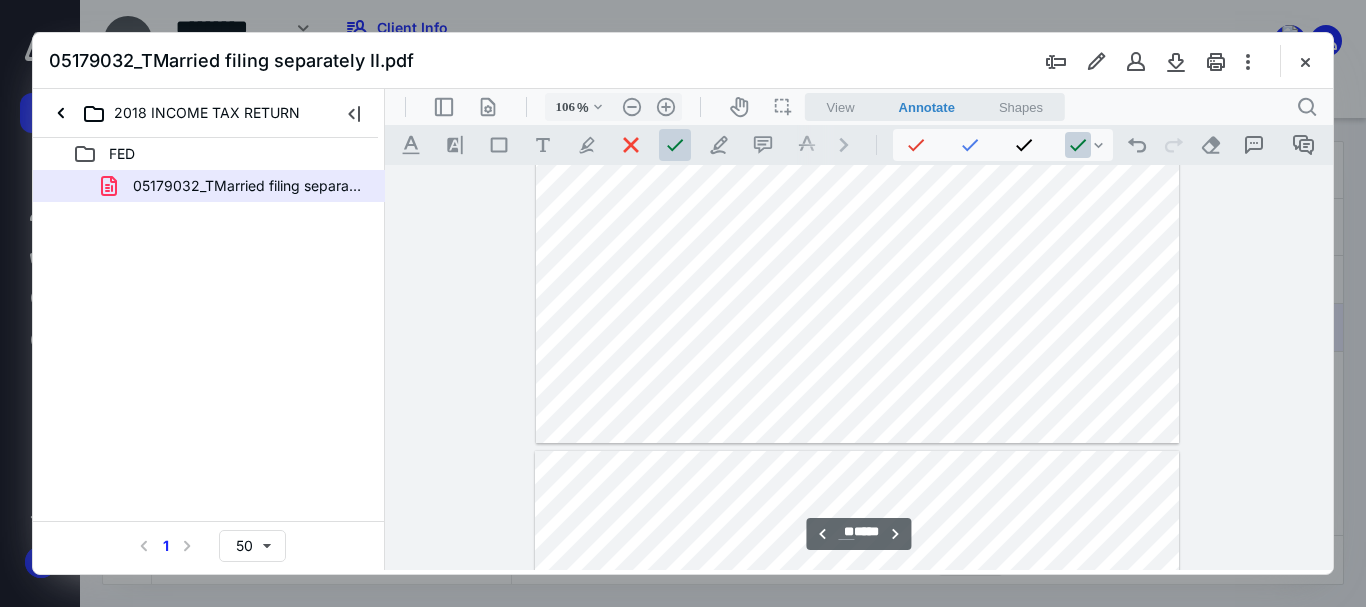 type on "**" 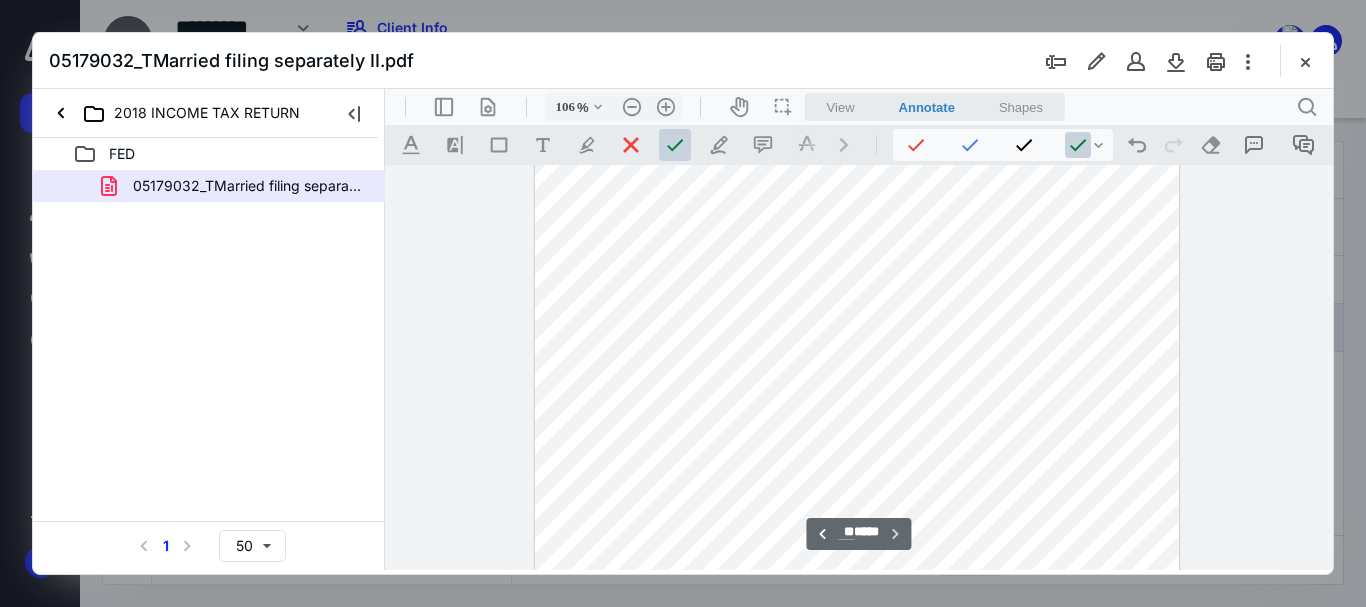 scroll, scrollTop: 10562, scrollLeft: 0, axis: vertical 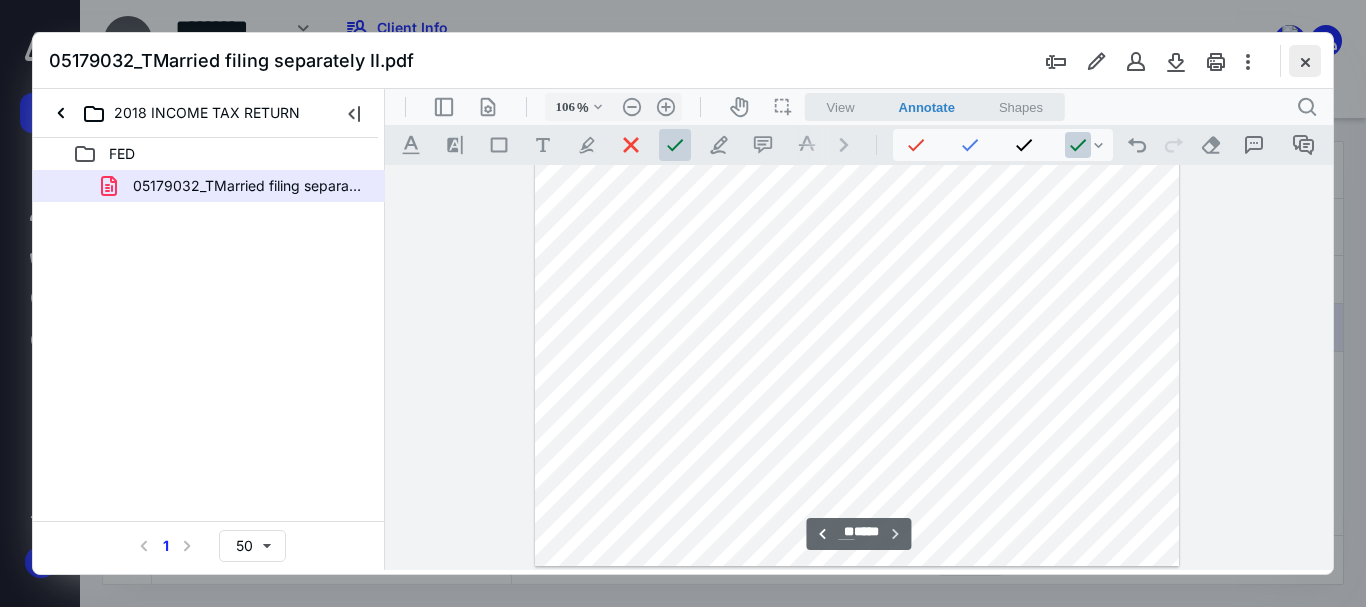 click at bounding box center (1305, 61) 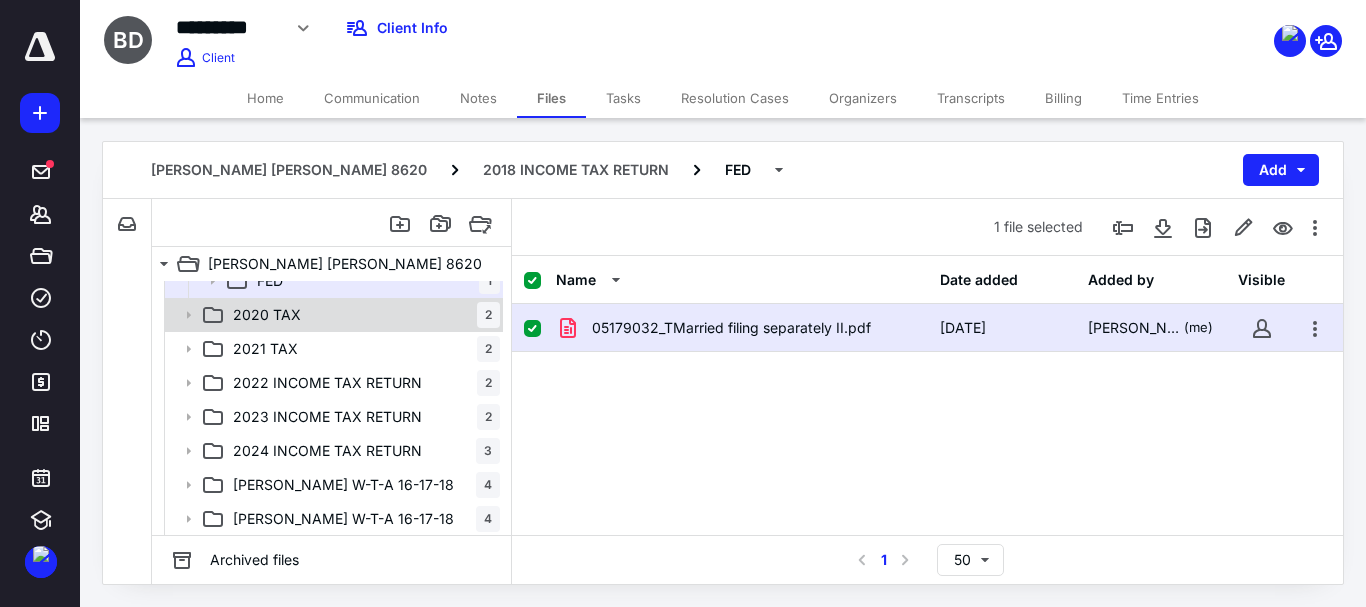 scroll, scrollTop: 324, scrollLeft: 0, axis: vertical 